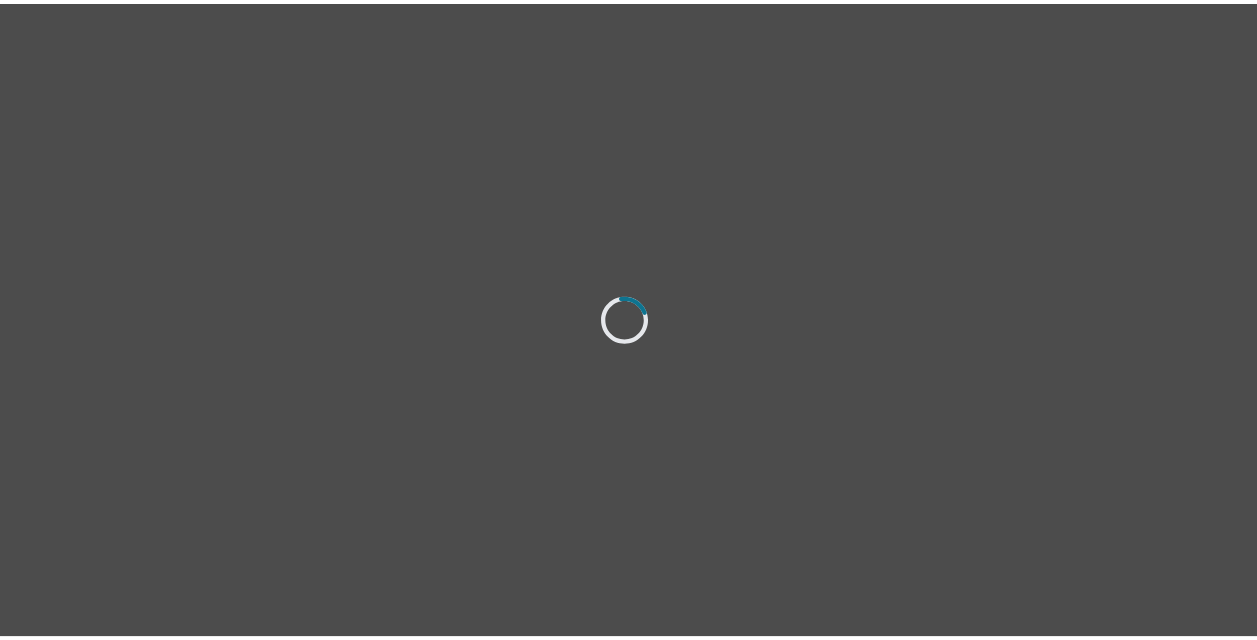 scroll, scrollTop: 0, scrollLeft: 0, axis: both 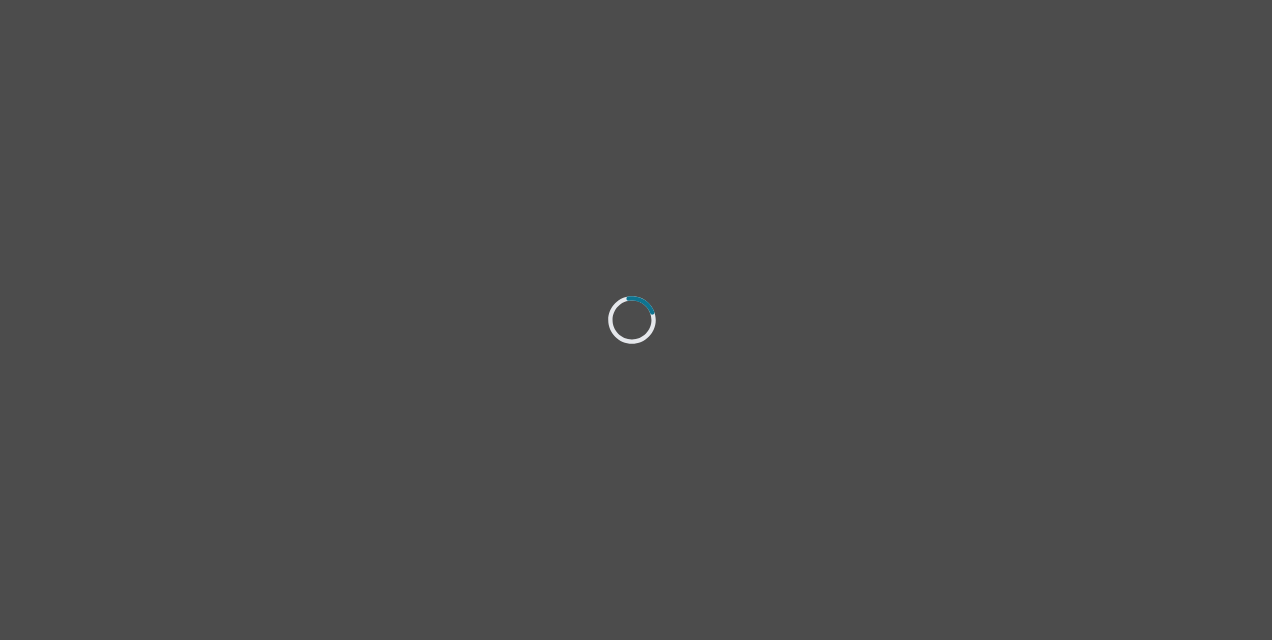 select on "[DEMOGRAPHIC_DATA]" 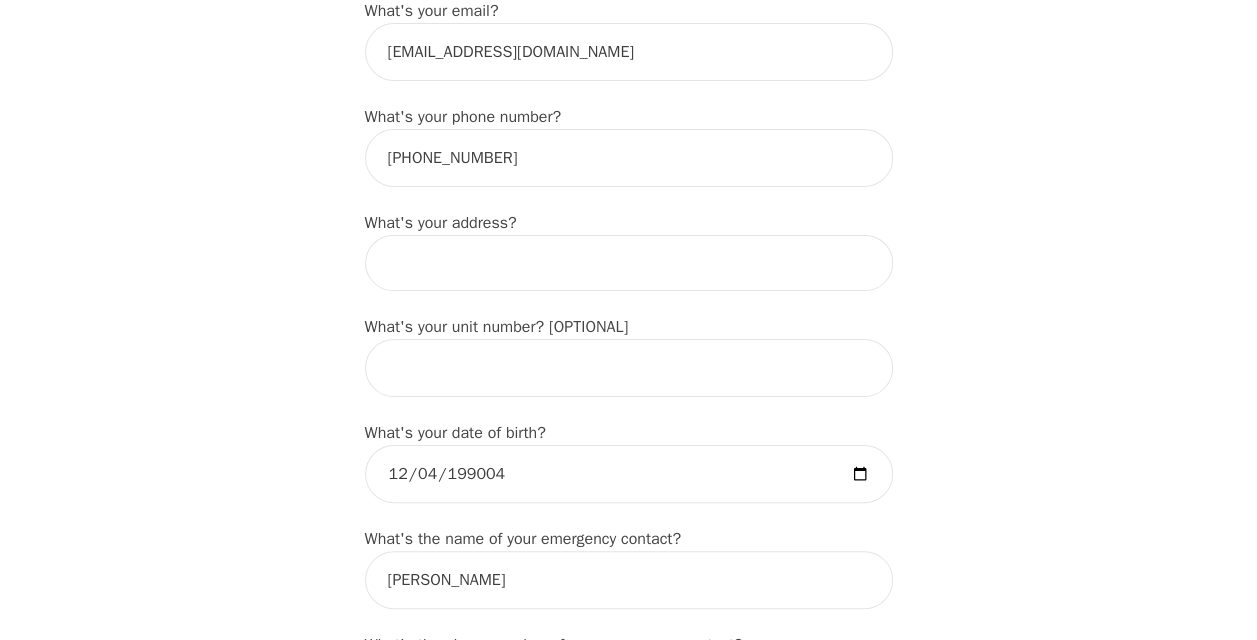 scroll, scrollTop: 637, scrollLeft: 0, axis: vertical 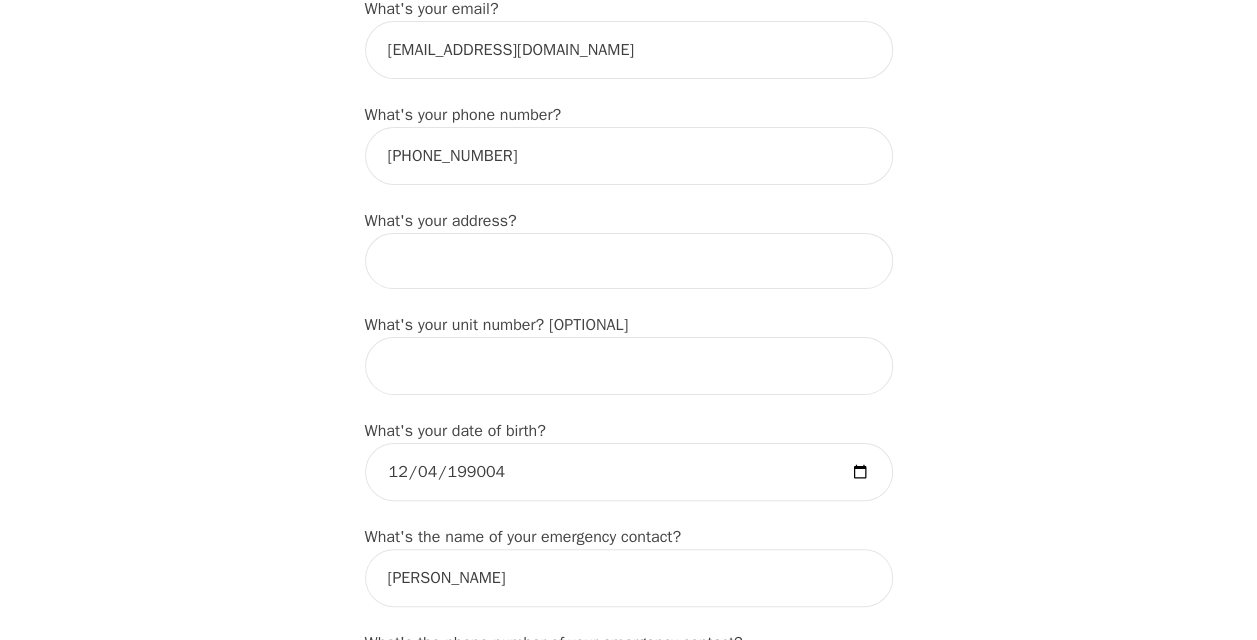 click at bounding box center (629, 261) 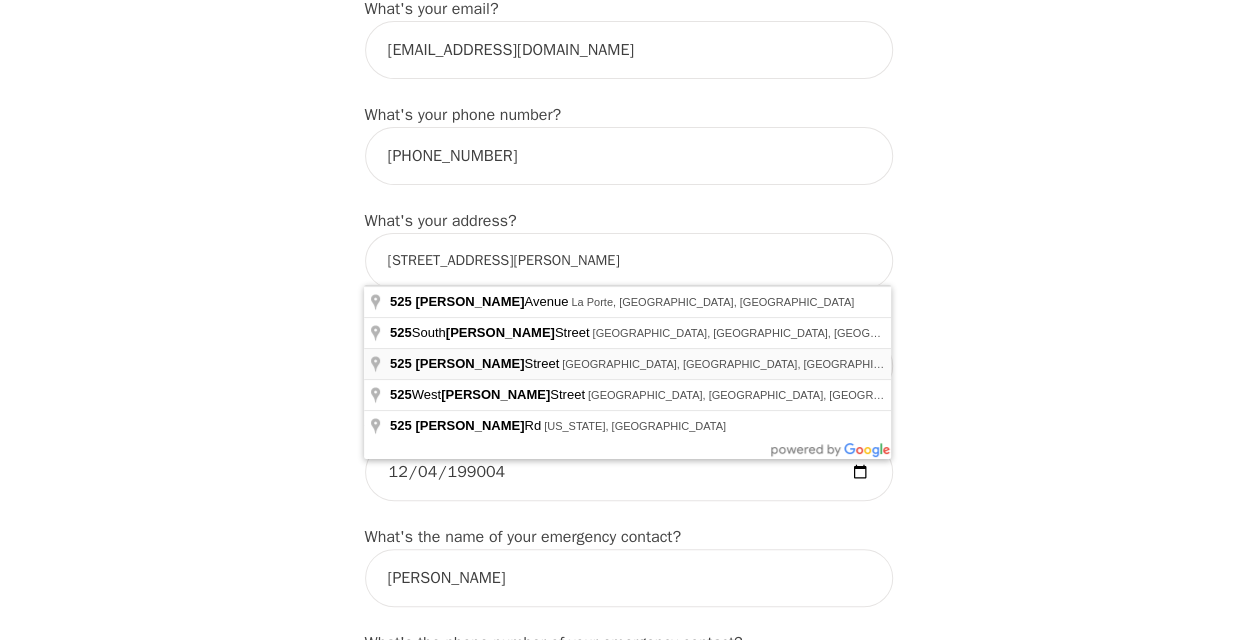 type on "[STREET_ADDRESS][PERSON_NAME]" 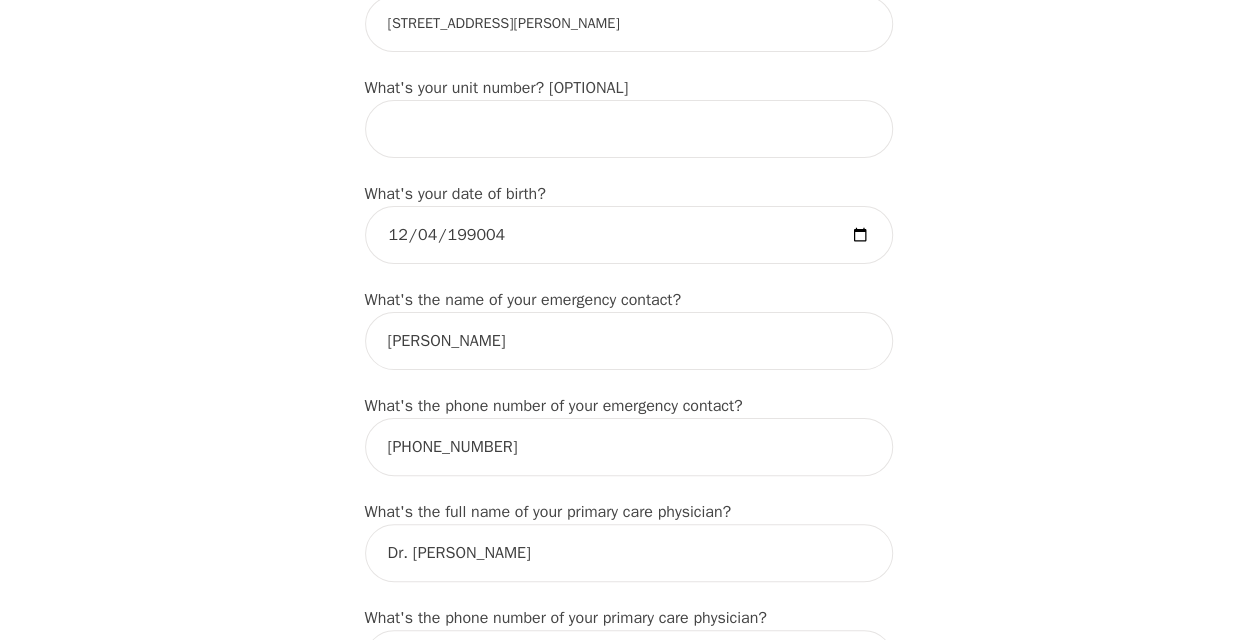 scroll, scrollTop: 875, scrollLeft: 0, axis: vertical 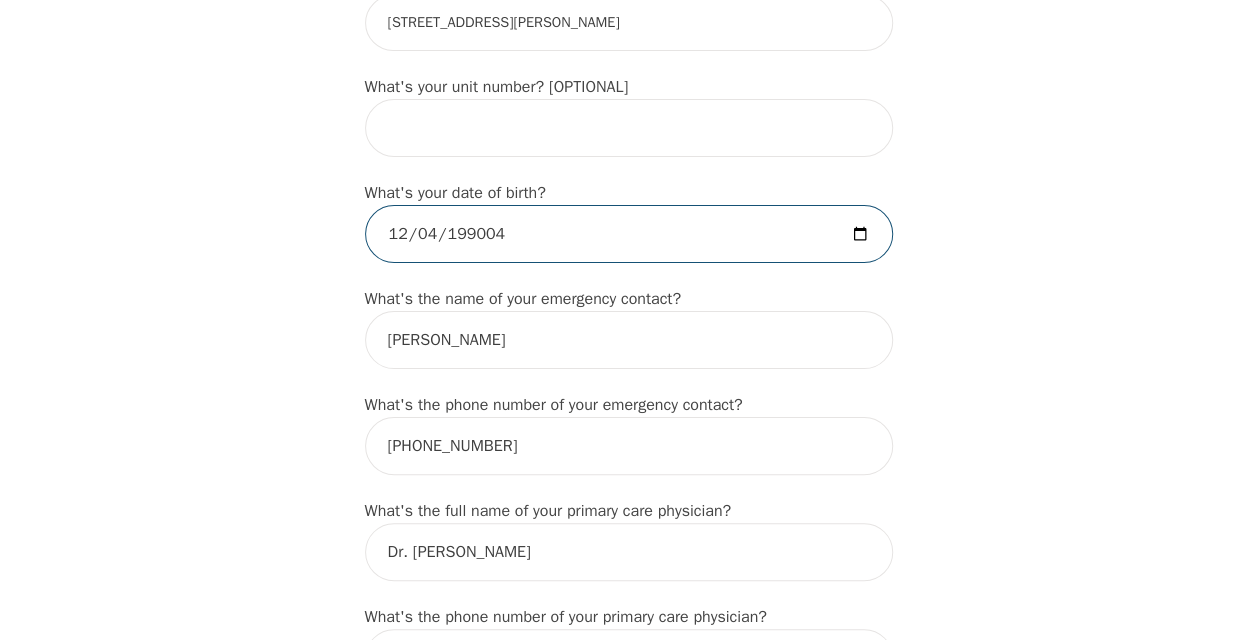 click on "199004-12-04" at bounding box center [629, 234] 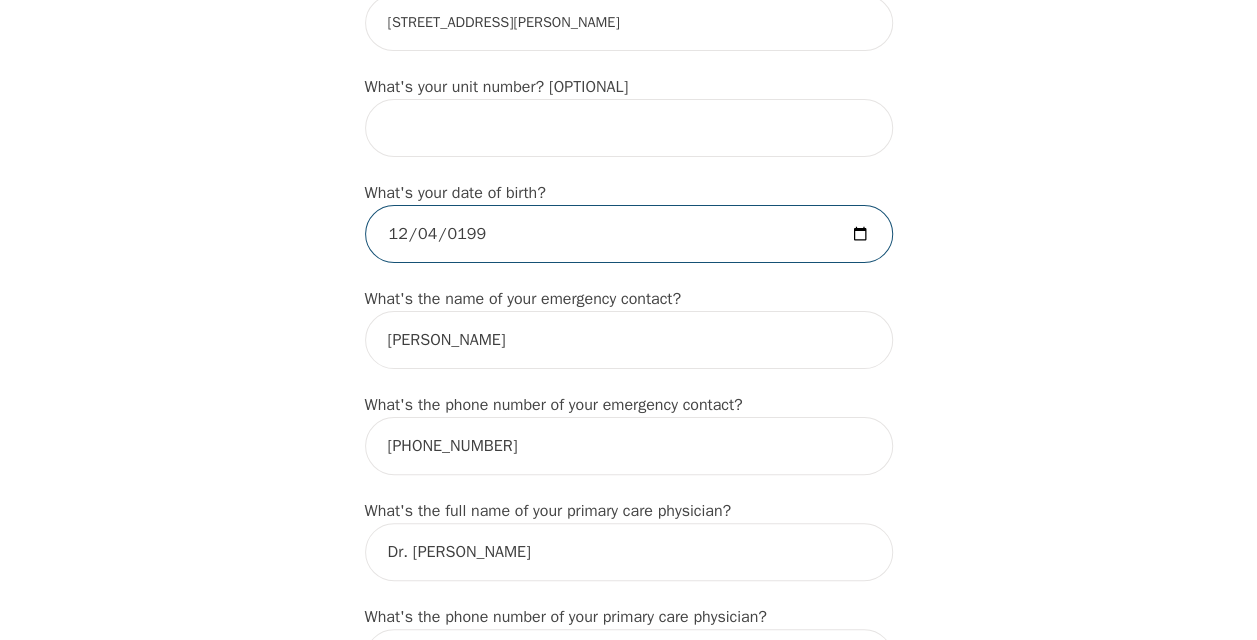 type on "[DATE]" 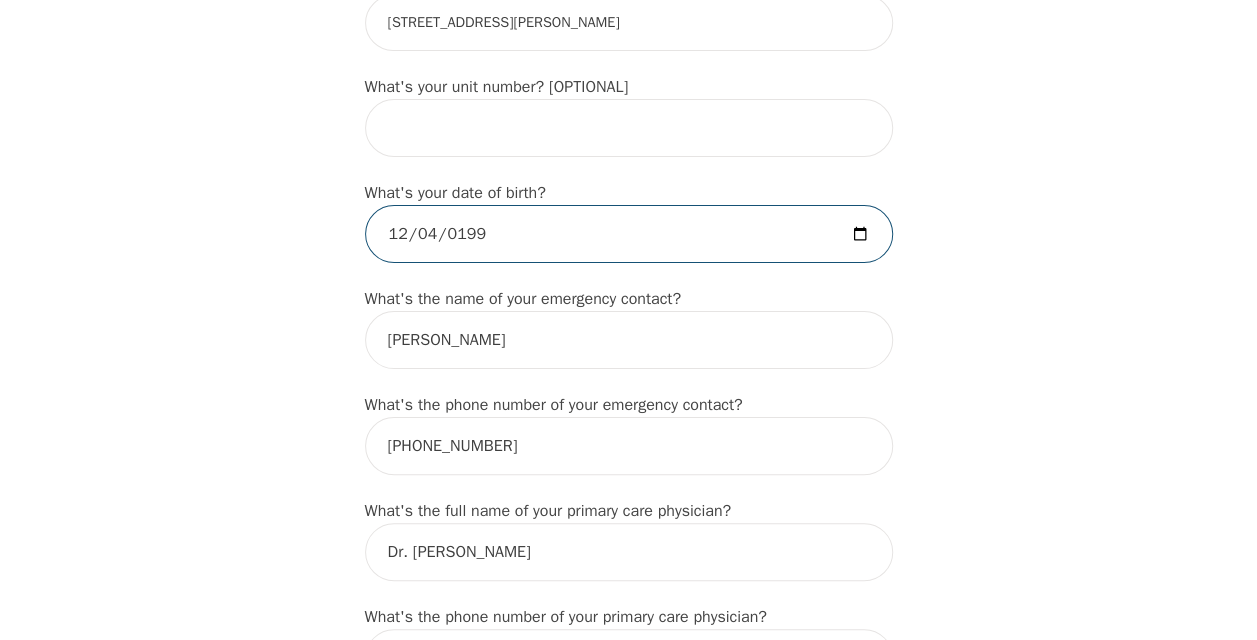 click on "[DATE]" at bounding box center [629, 234] 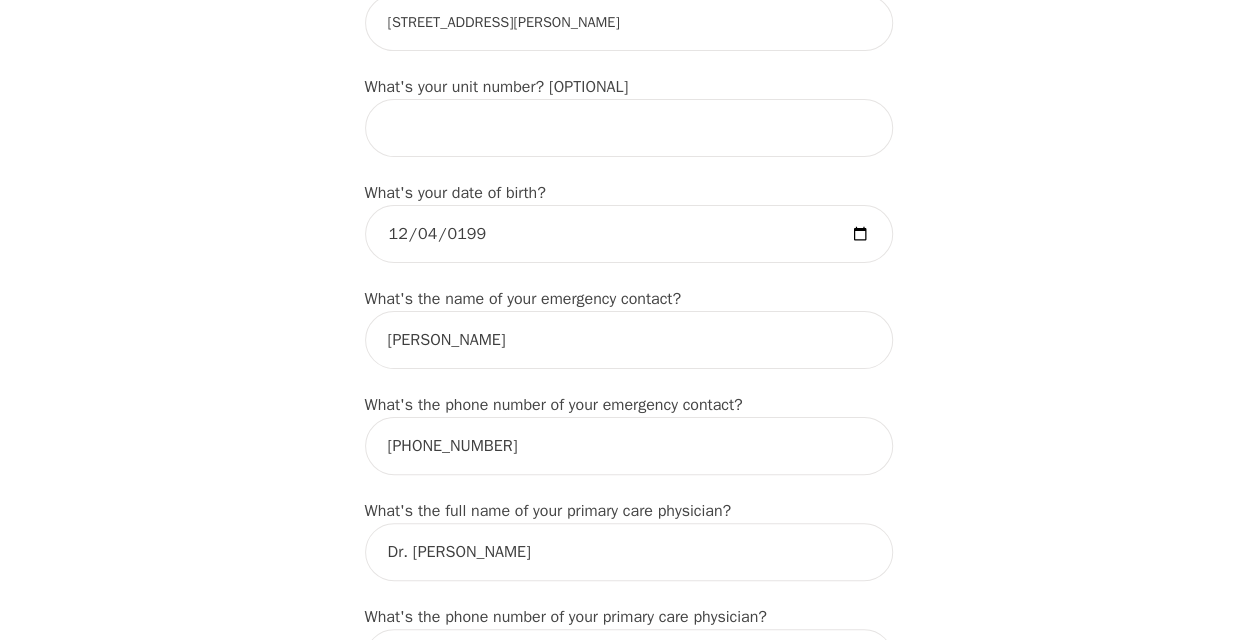 click on "Intake Assessment for [PERSON_NAME] Part 1 of 2: Tell Us About Yourself Please complete the following information before your initial session. This step is crucial to kickstart your therapeutic journey with your therapist: What's your first name? (This will be the name on your insurance receipt) Dallas What's your last name? [PERSON_NAME] What's your preferred name? [OPTIONAL] What's your email? [EMAIL_ADDRESS][DOMAIN_NAME] What's your phone number? [PHONE_NUMBER] What's your address? [STREET_ADDRESS][PERSON_NAME] What's your unit number? [OPTIONAL] What's your date of birth? [DEMOGRAPHIC_DATA] What's the name of your emergency contact? [PERSON_NAME] What's the phone number of your emergency contact? [PHONE_NUMBER] What's the full name of your primary care physician? Dr. [PERSON_NAME] What's the phone number of your primary care physician? [PHONE_NUMBER] Below are optional questions - Please tell us more about yourself: What is your gender? -Select- [DEMOGRAPHIC_DATA] [DEMOGRAPHIC_DATA] [DEMOGRAPHIC_DATA] [DEMOGRAPHIC_DATA] [DEMOGRAPHIC_DATA] prefer_not_to_say -Select-" at bounding box center (628, 687) 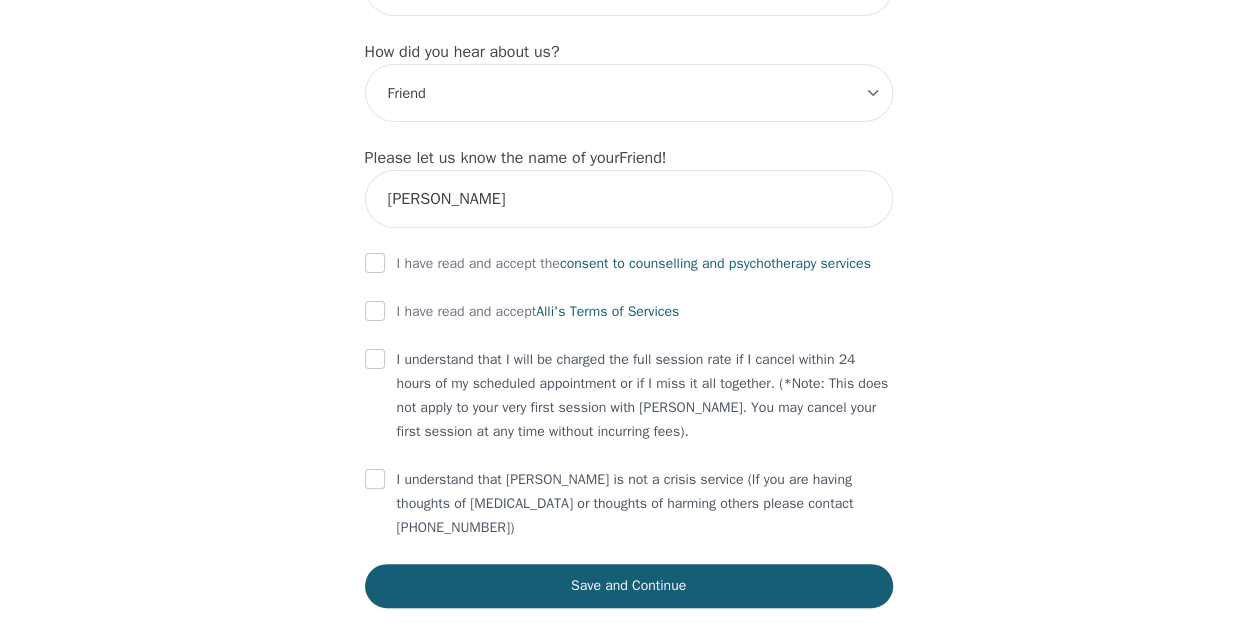 scroll, scrollTop: 2445, scrollLeft: 0, axis: vertical 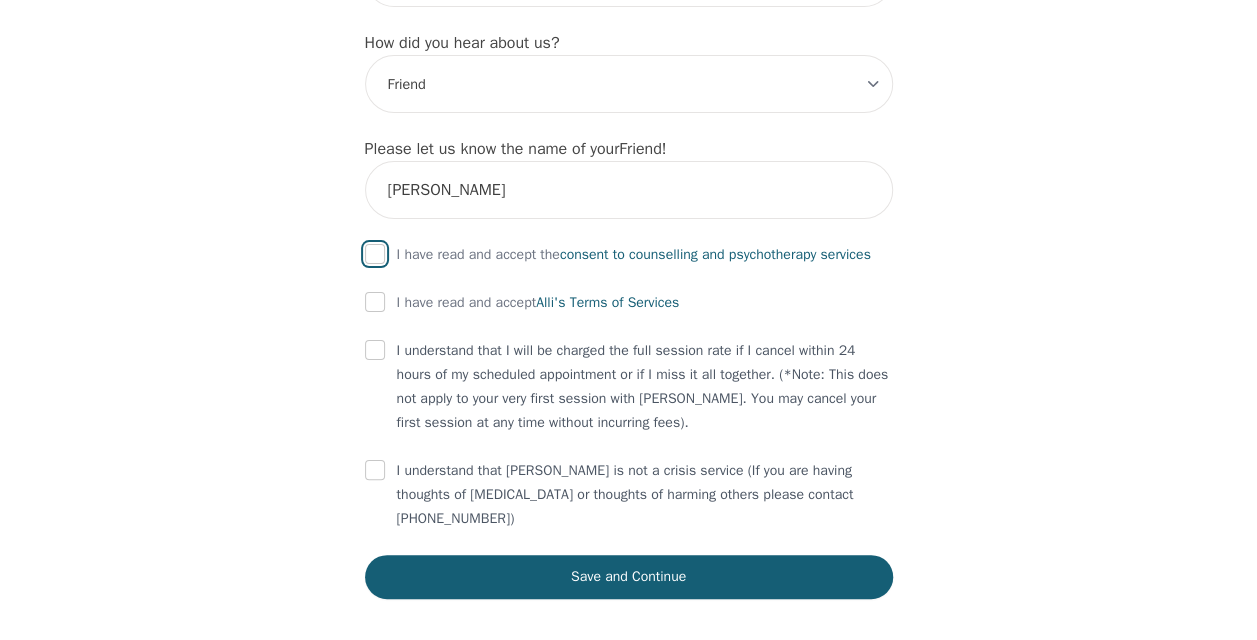 click at bounding box center (375, 254) 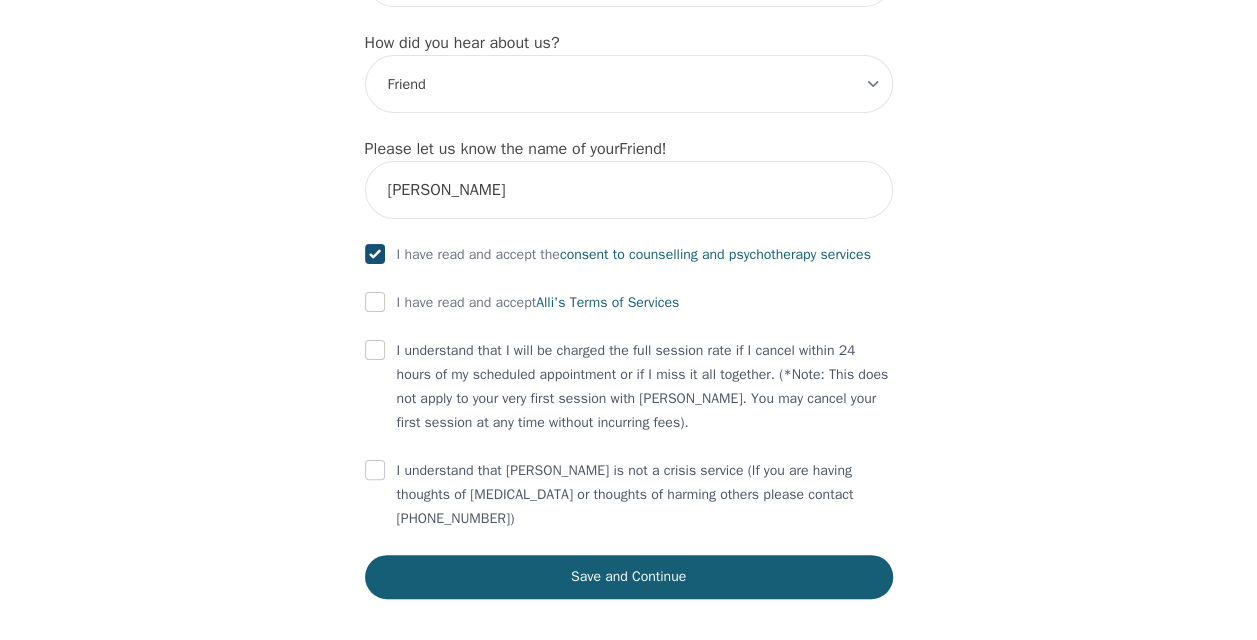 checkbox on "true" 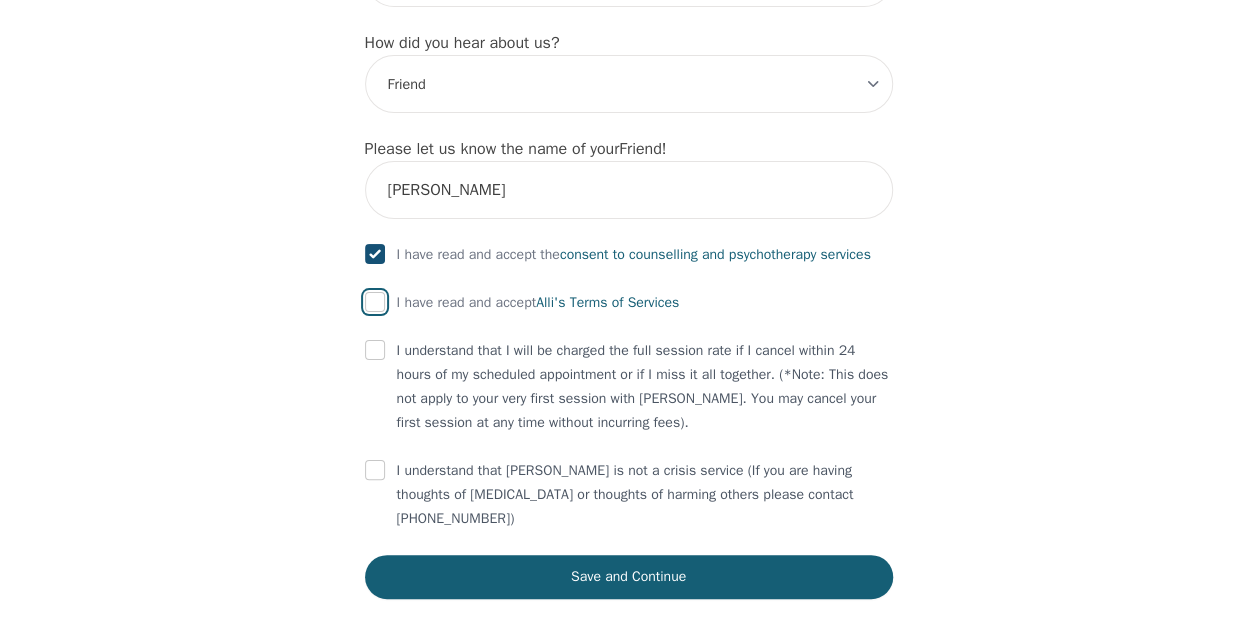 click at bounding box center [375, 302] 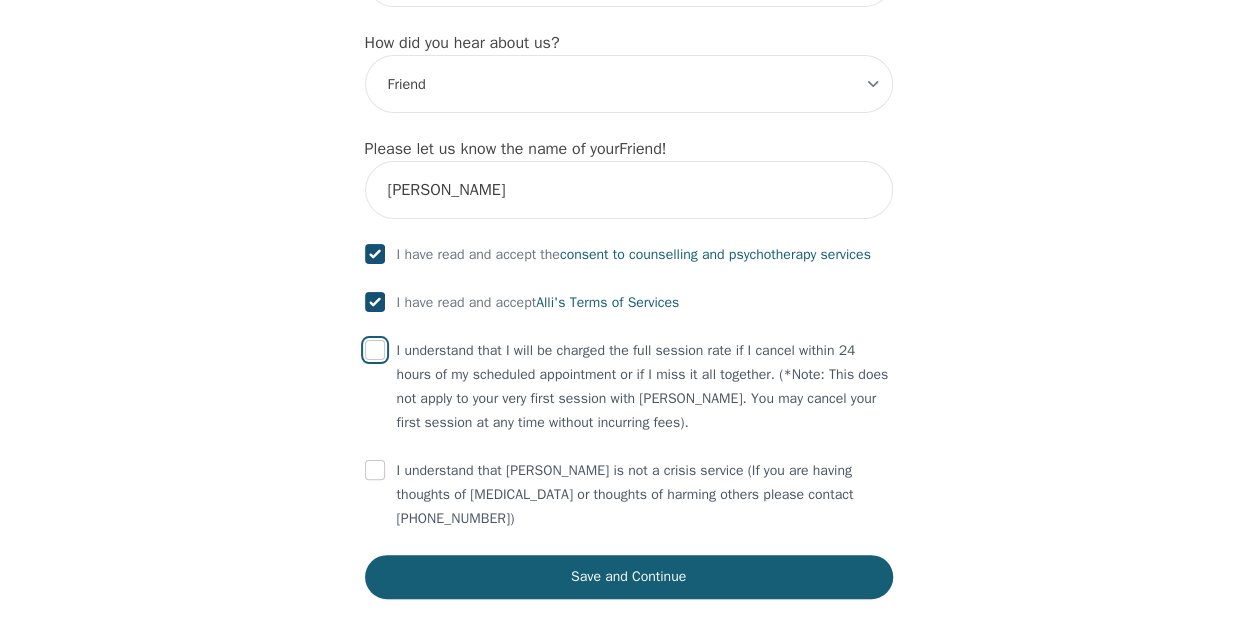 click at bounding box center [375, 350] 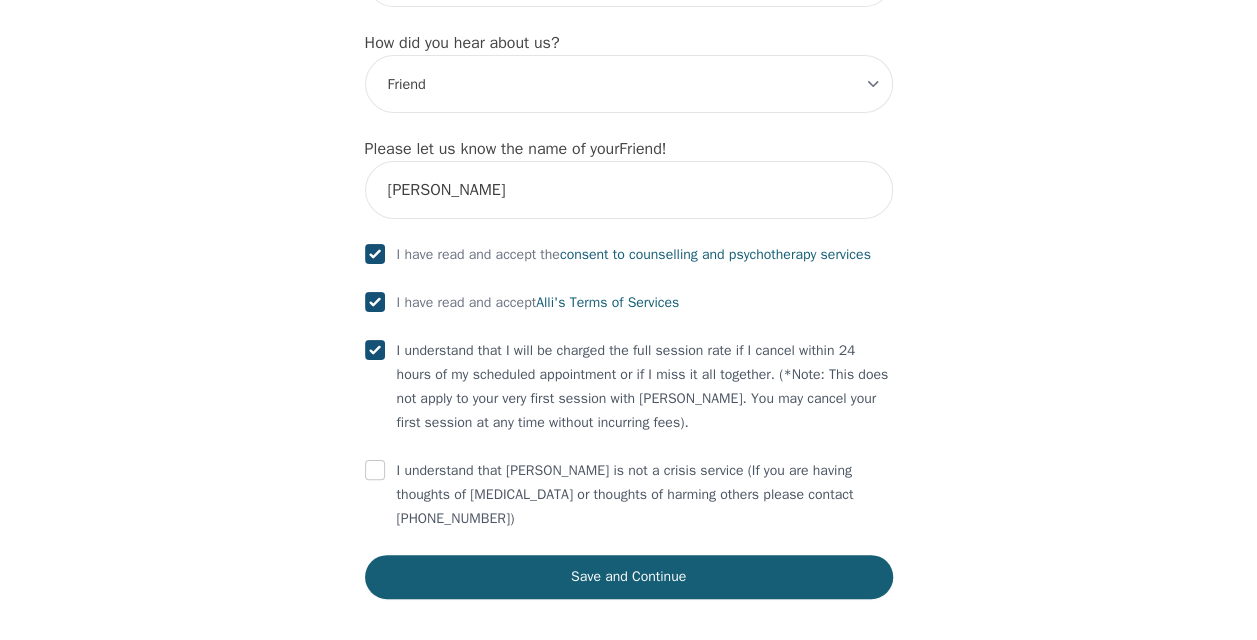 checkbox on "true" 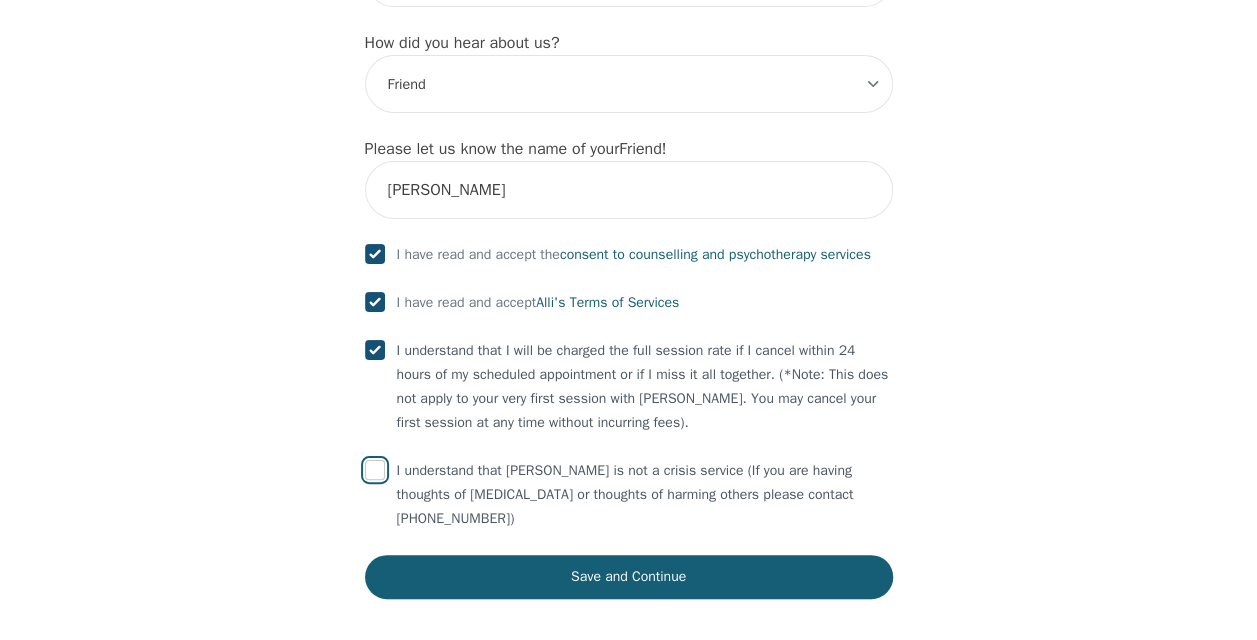 click at bounding box center [375, 470] 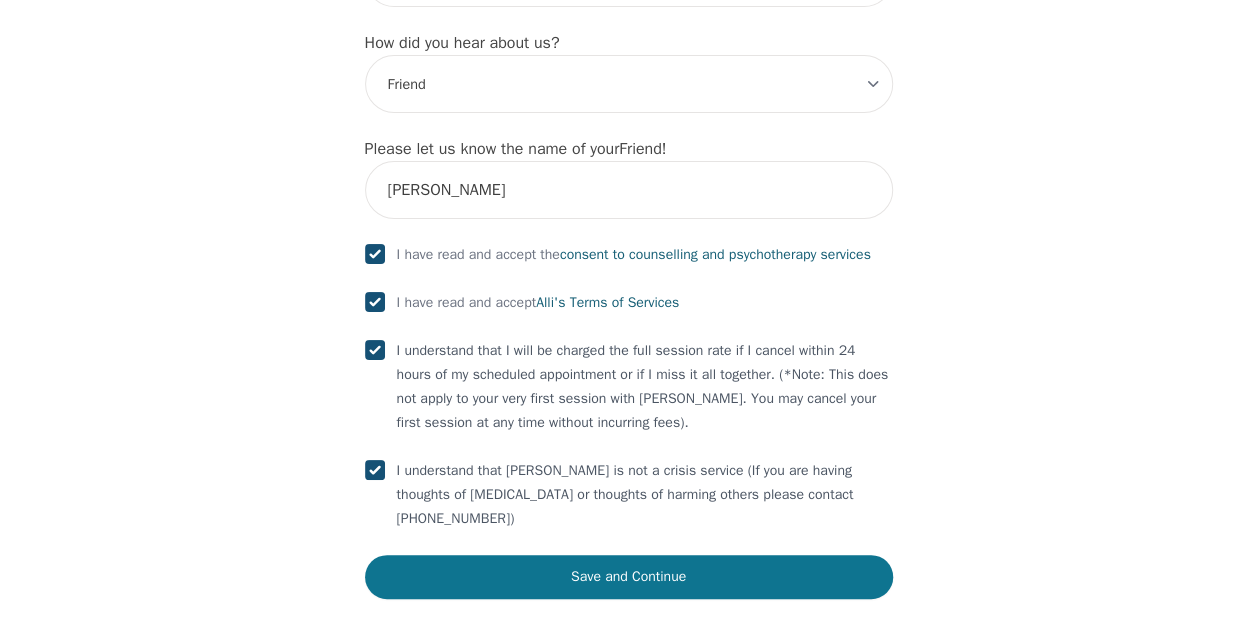 click on "Save and Continue" at bounding box center [629, 577] 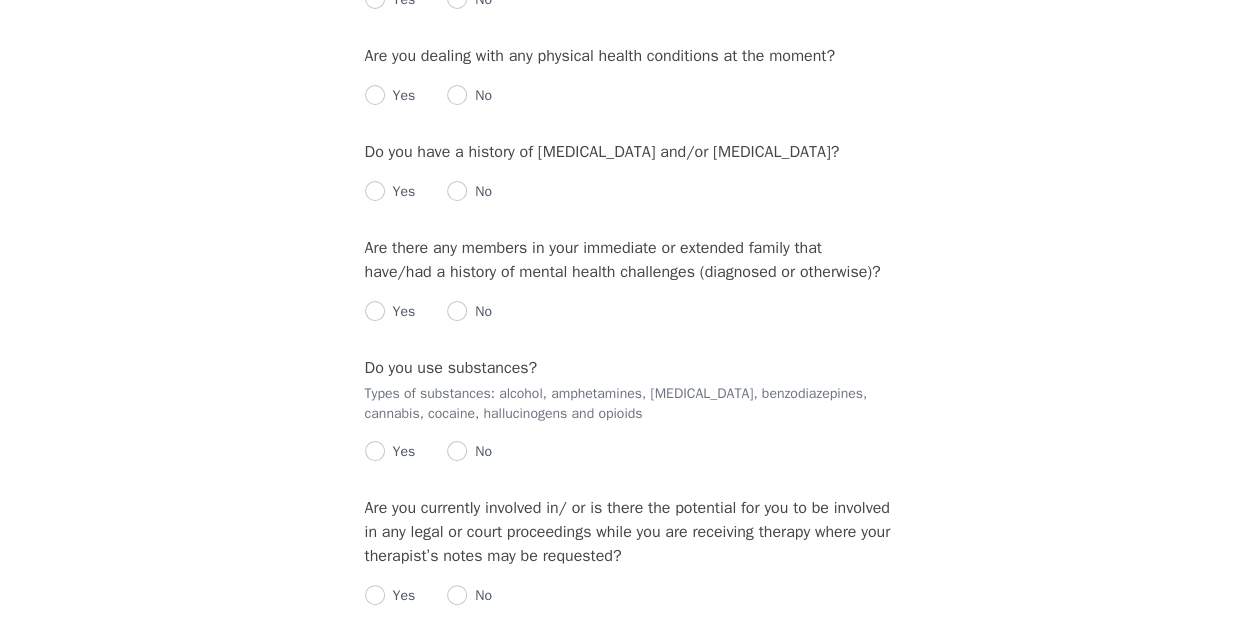 scroll, scrollTop: 0, scrollLeft: 0, axis: both 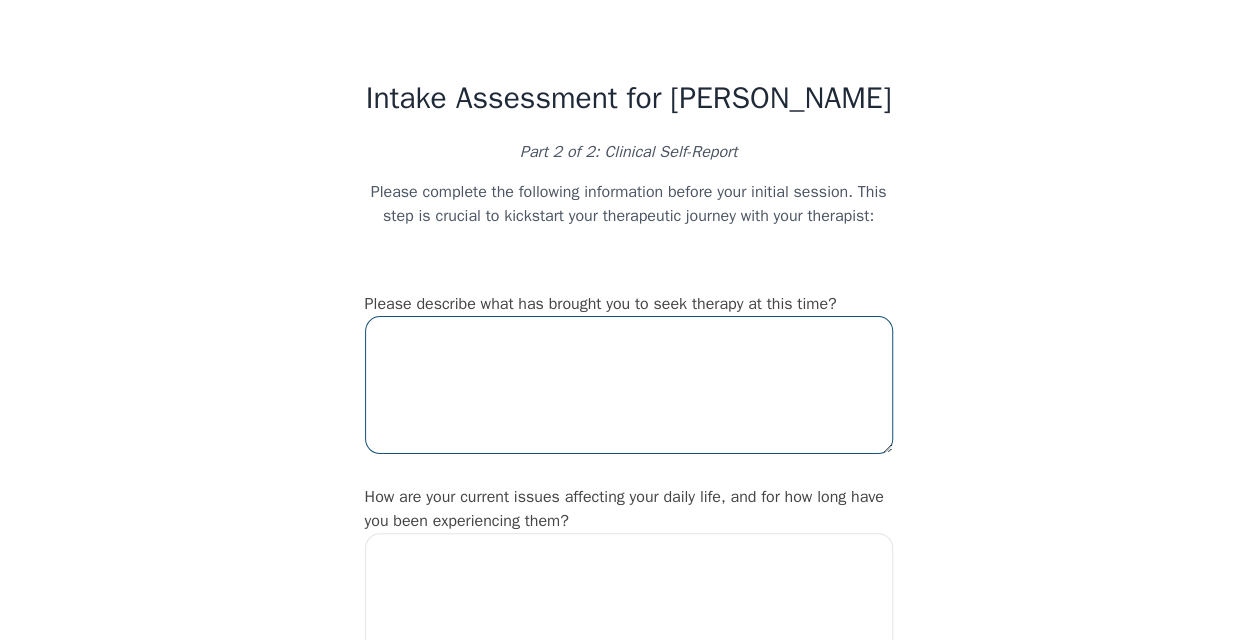 click at bounding box center (629, 385) 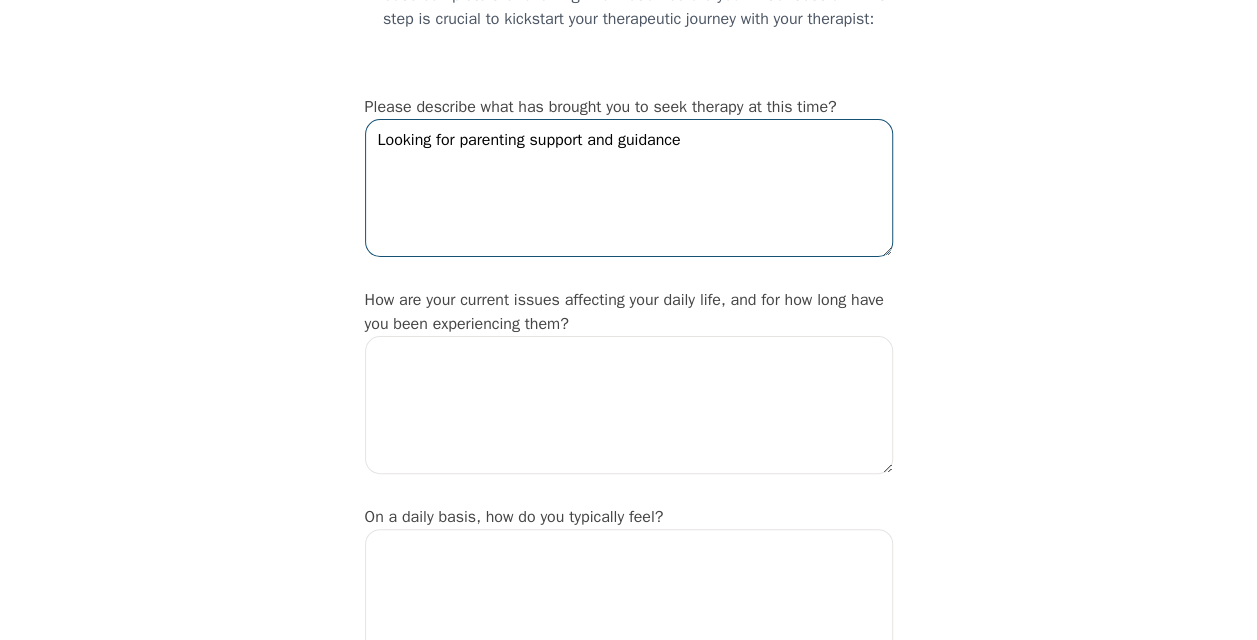 scroll, scrollTop: 198, scrollLeft: 0, axis: vertical 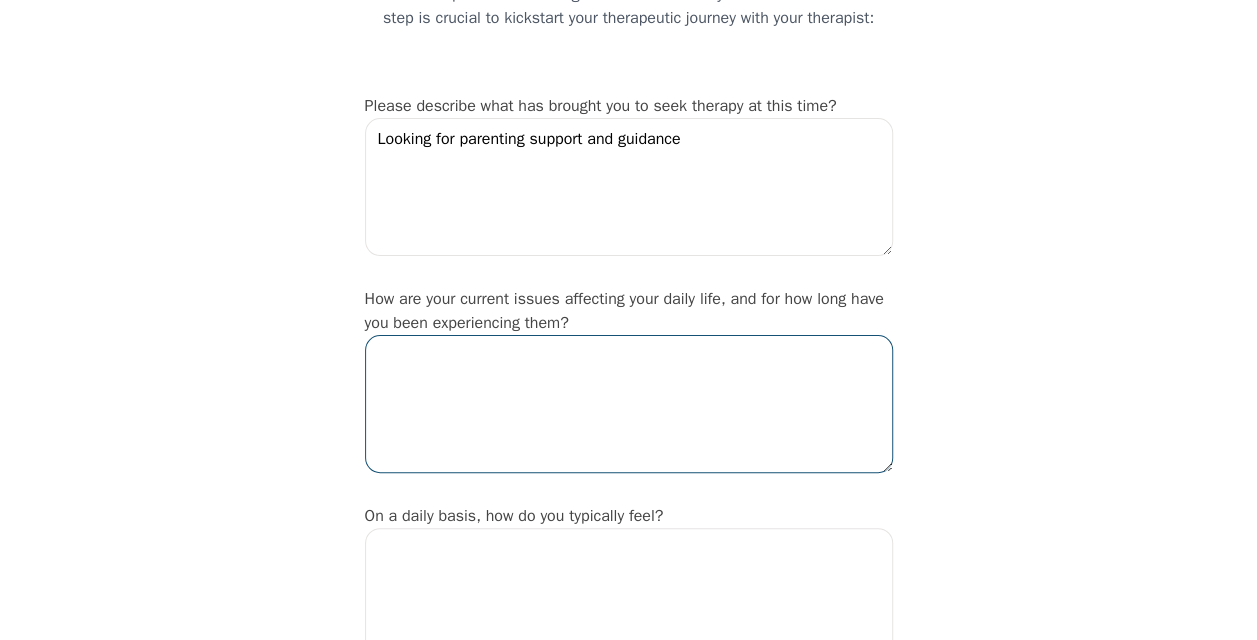 click at bounding box center (629, 404) 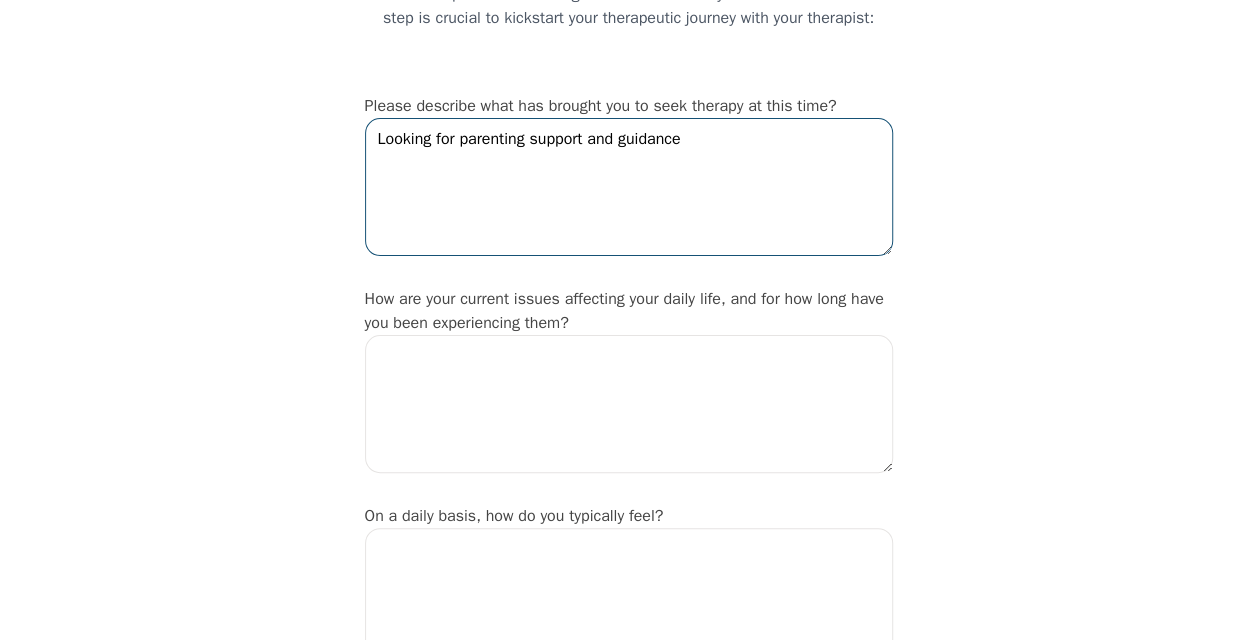 click on "Looking for parenting support and guidance" at bounding box center [629, 187] 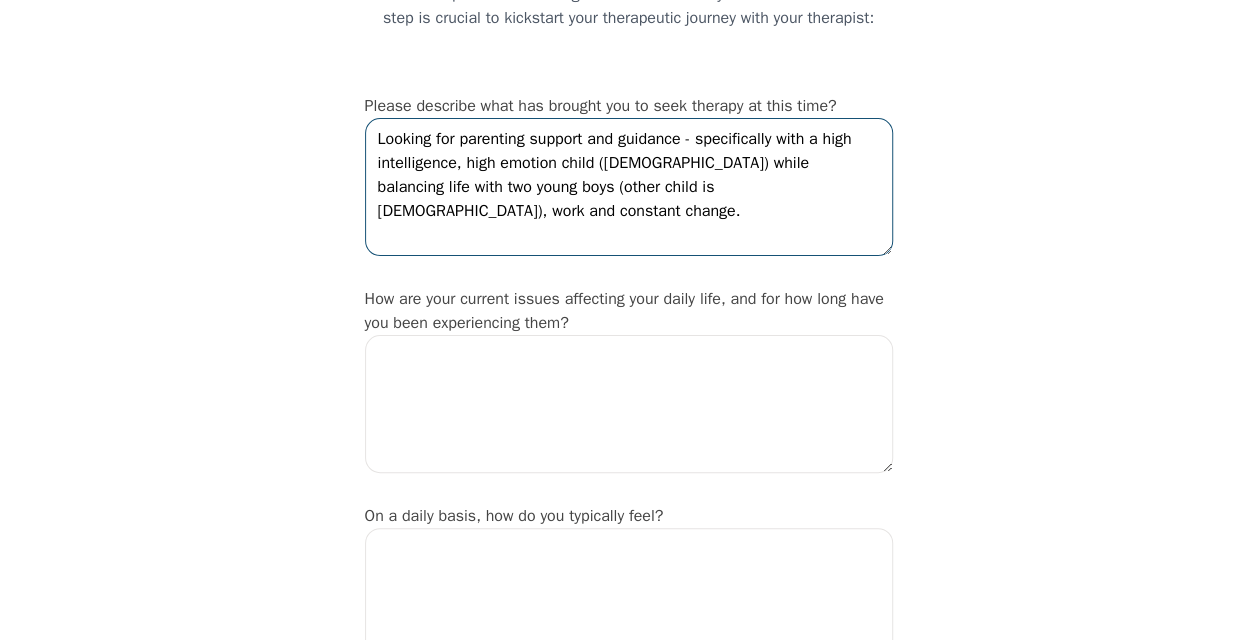 type on "Looking for parenting support and guidance - specifically with a high intelligence, high emotion child ([DEMOGRAPHIC_DATA]) while balancing life with two young boys (other child is [DEMOGRAPHIC_DATA]), work and constant change." 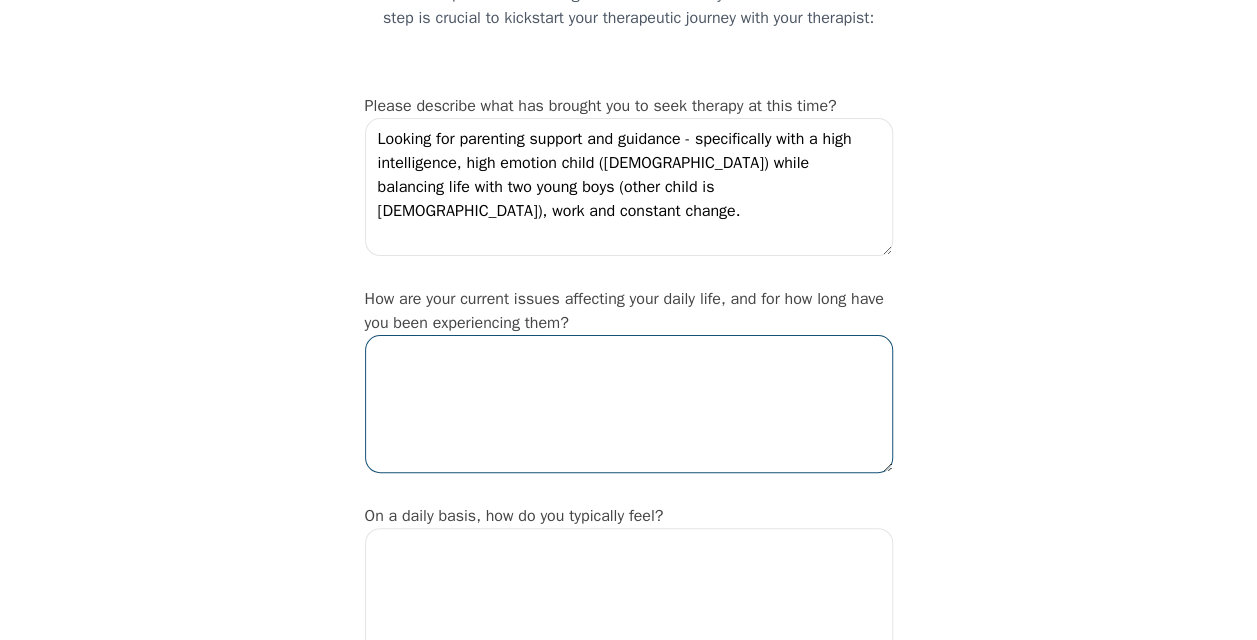 click at bounding box center (629, 404) 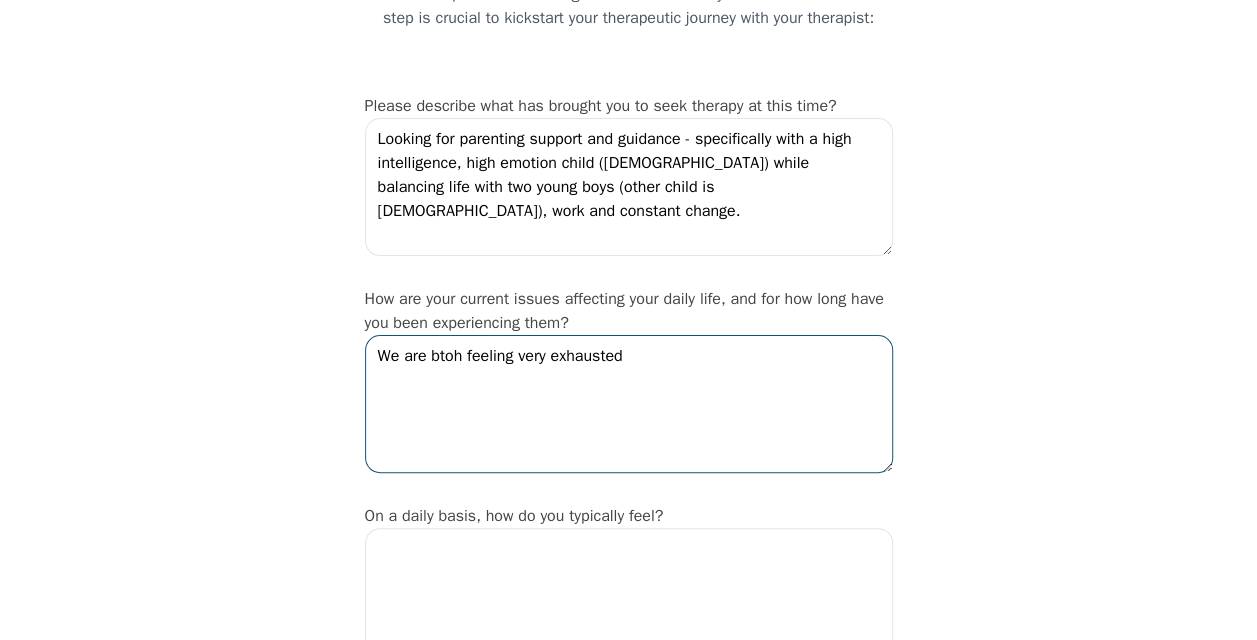 click on "We are btoh feeling very exhausted" at bounding box center [629, 404] 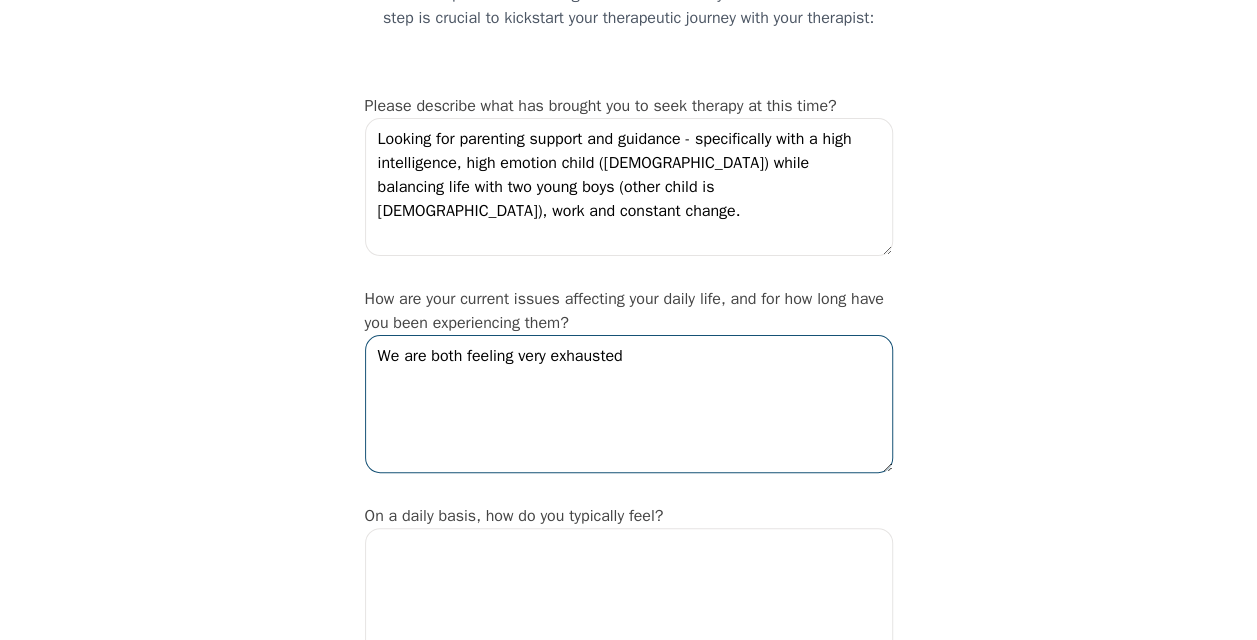 click on "We are both feeling very exhausted" at bounding box center [629, 404] 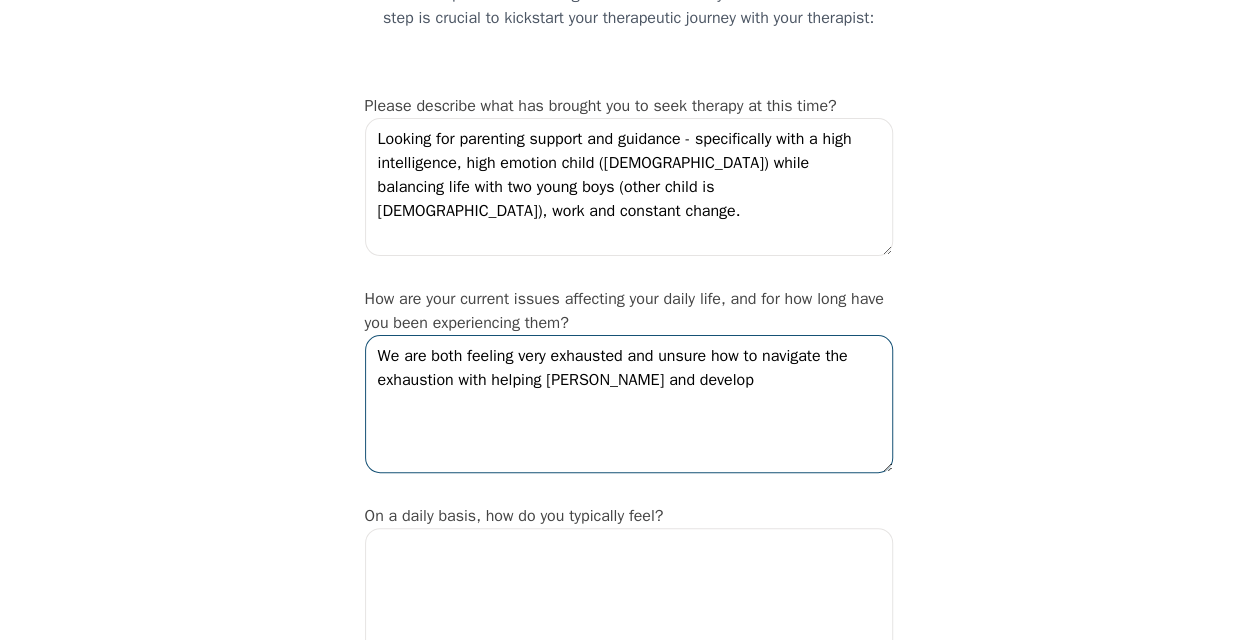drag, startPoint x: 706, startPoint y: 377, endPoint x: 832, endPoint y: 350, distance: 128.86038 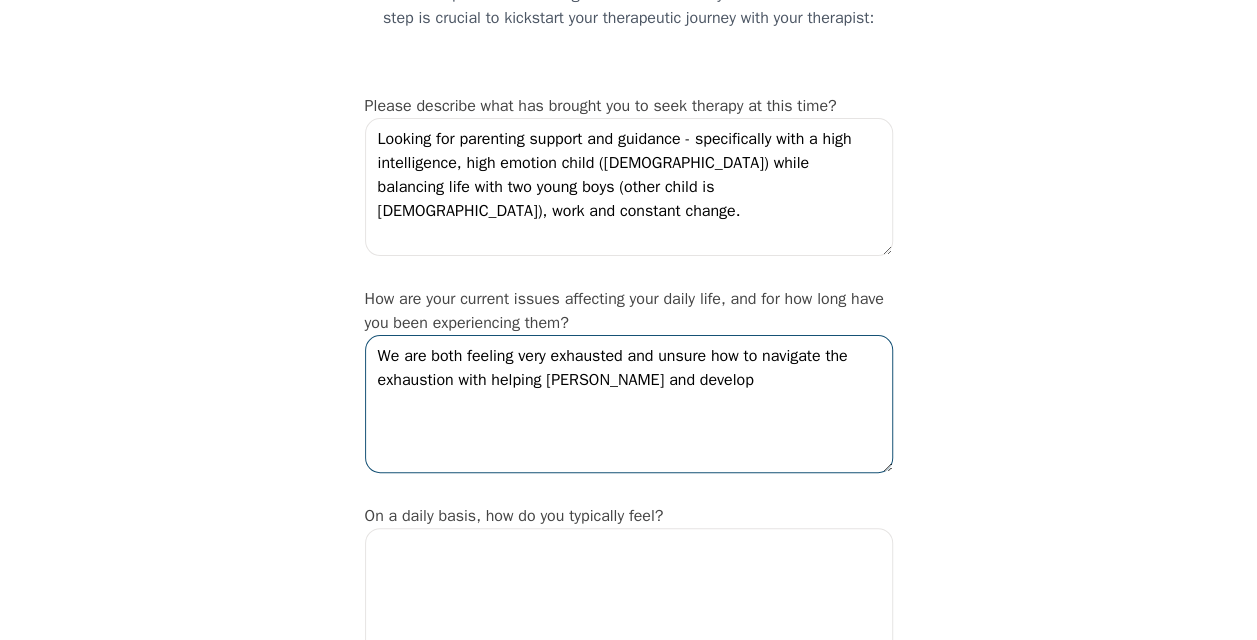 click on "We are both feeling very exhausted and unsure how to navigate the exhaustion with helping [PERSON_NAME] and develop" at bounding box center (629, 404) 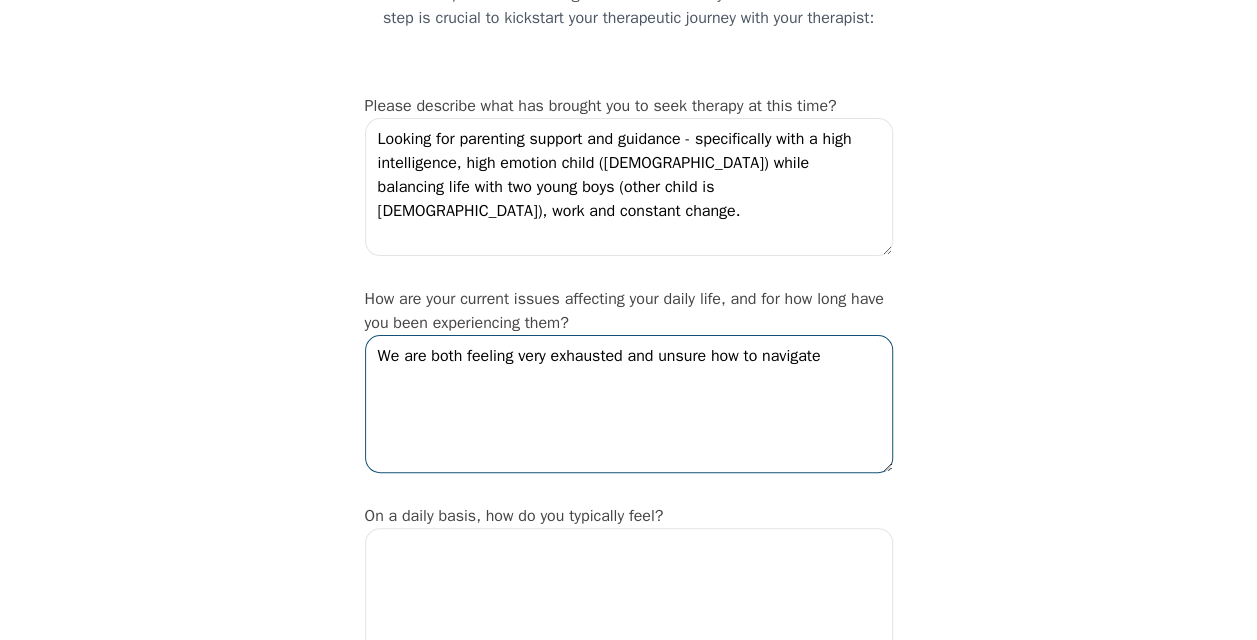 click on "We are both feeling very exhausted and unsure how to navigate" at bounding box center [629, 404] 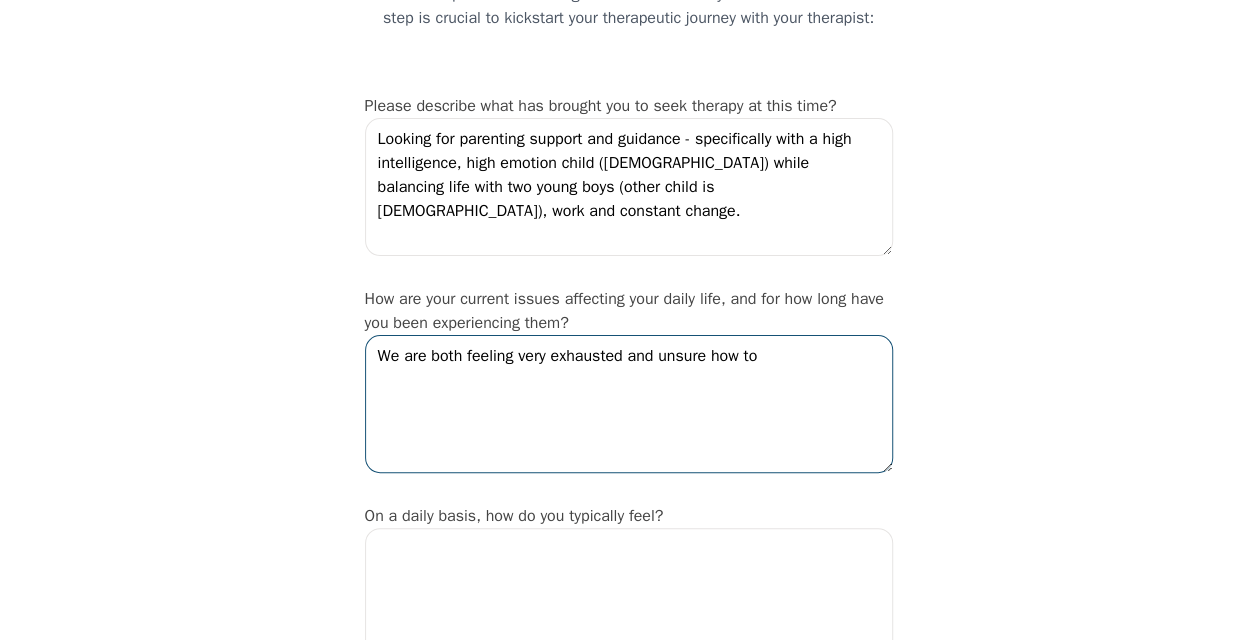 click on "We are both feeling very exhausted and unsure how to" at bounding box center (629, 404) 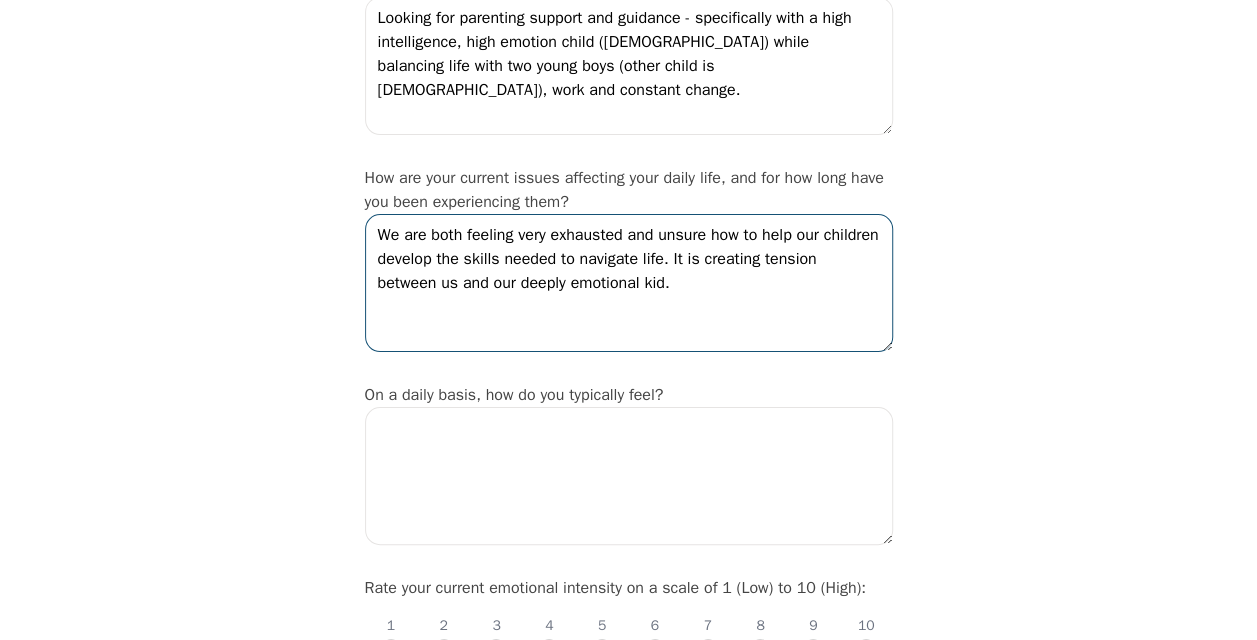 scroll, scrollTop: 321, scrollLeft: 0, axis: vertical 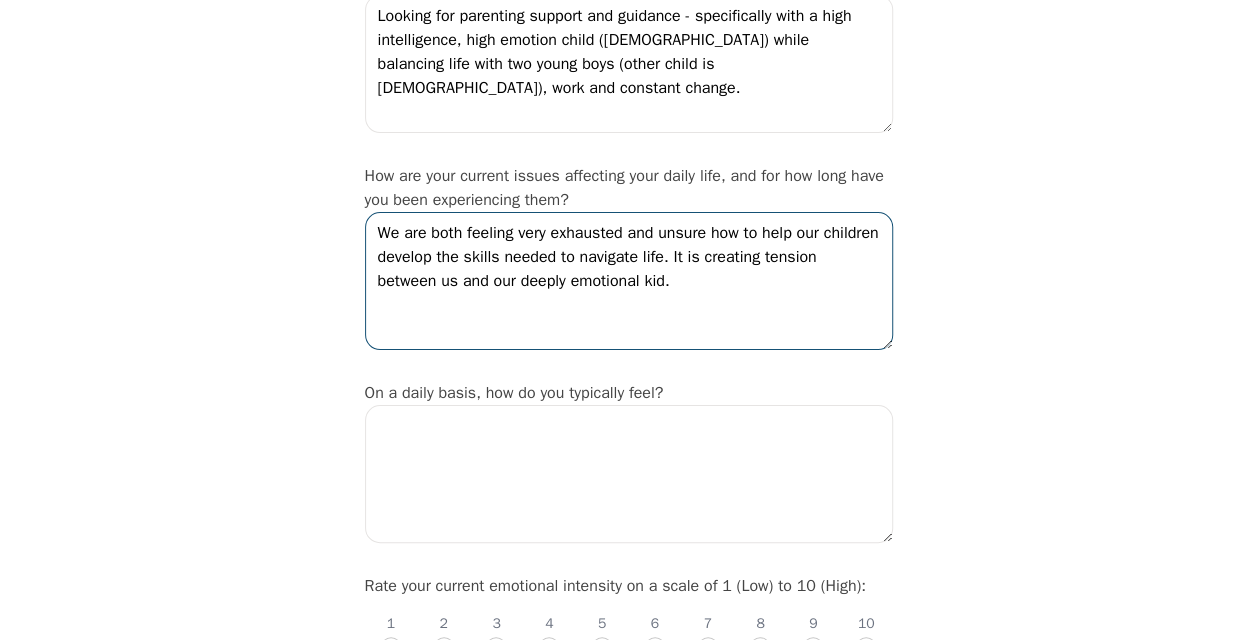 type on "We are both feeling very exhausted and unsure how to help our children develop the skills needed to navigate life. It is creating tension between us and our deeply emotional kid." 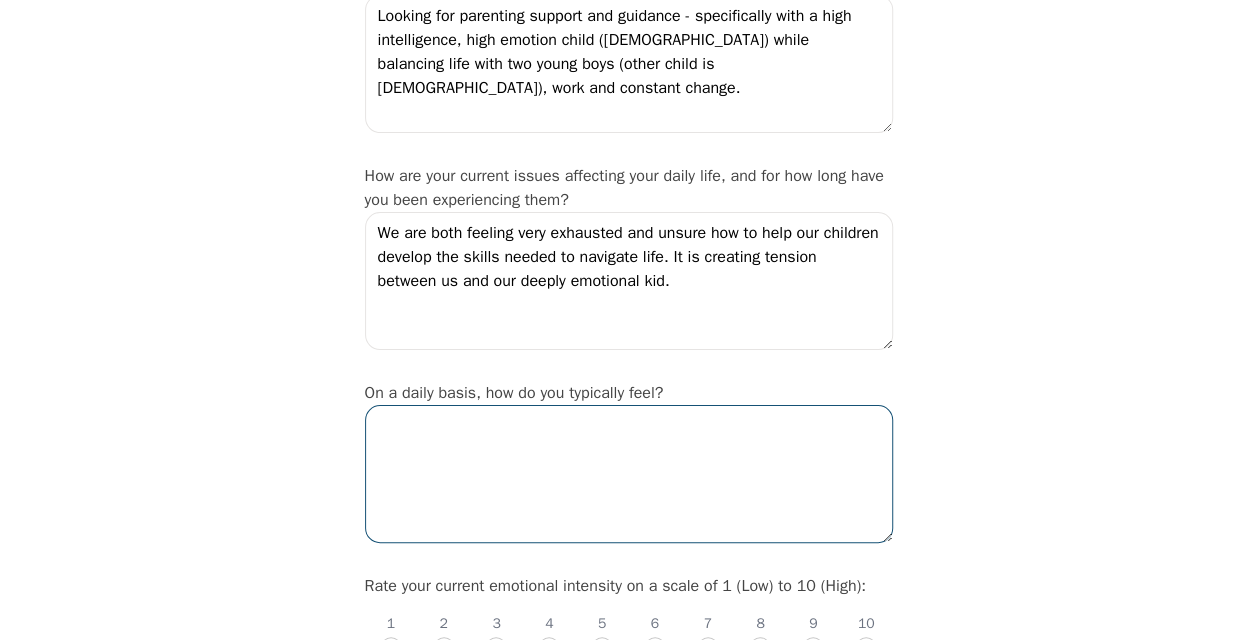 click at bounding box center [629, 474] 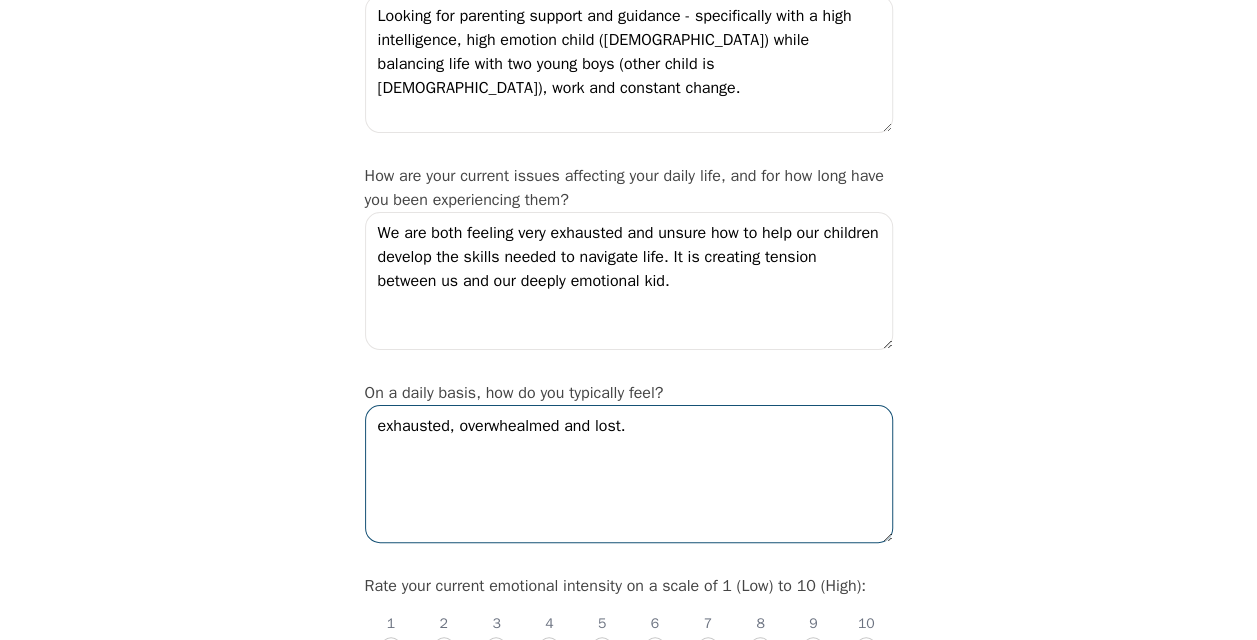 click on "exhausted, overwhealmed and lost." at bounding box center (629, 474) 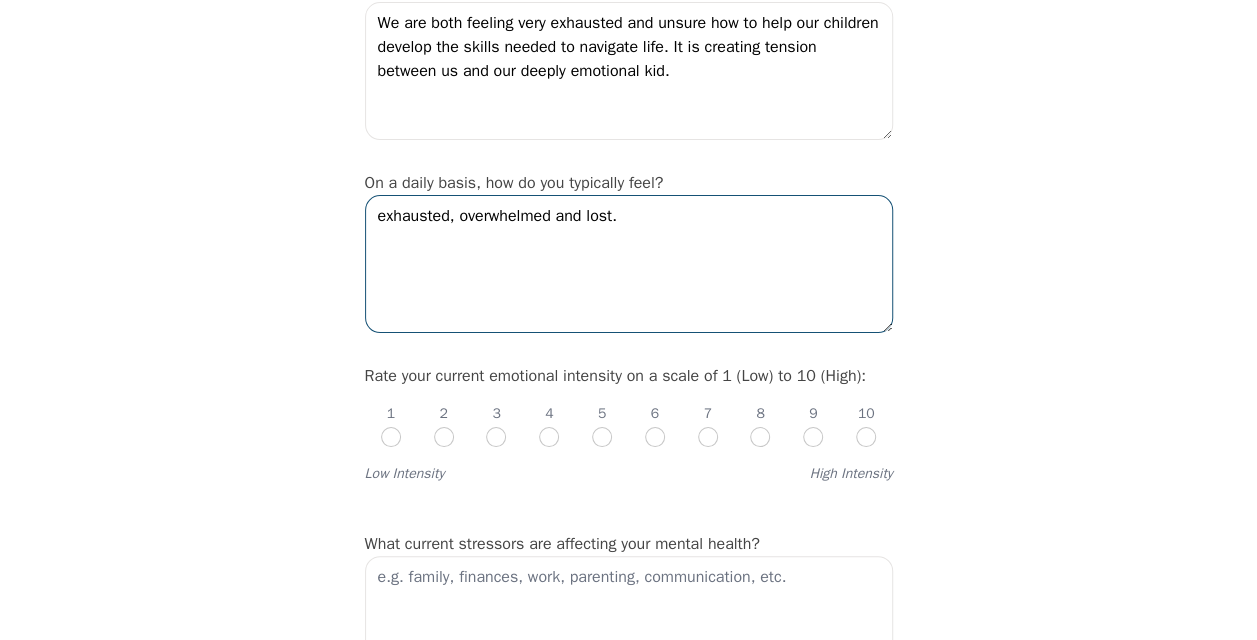 scroll, scrollTop: 534, scrollLeft: 0, axis: vertical 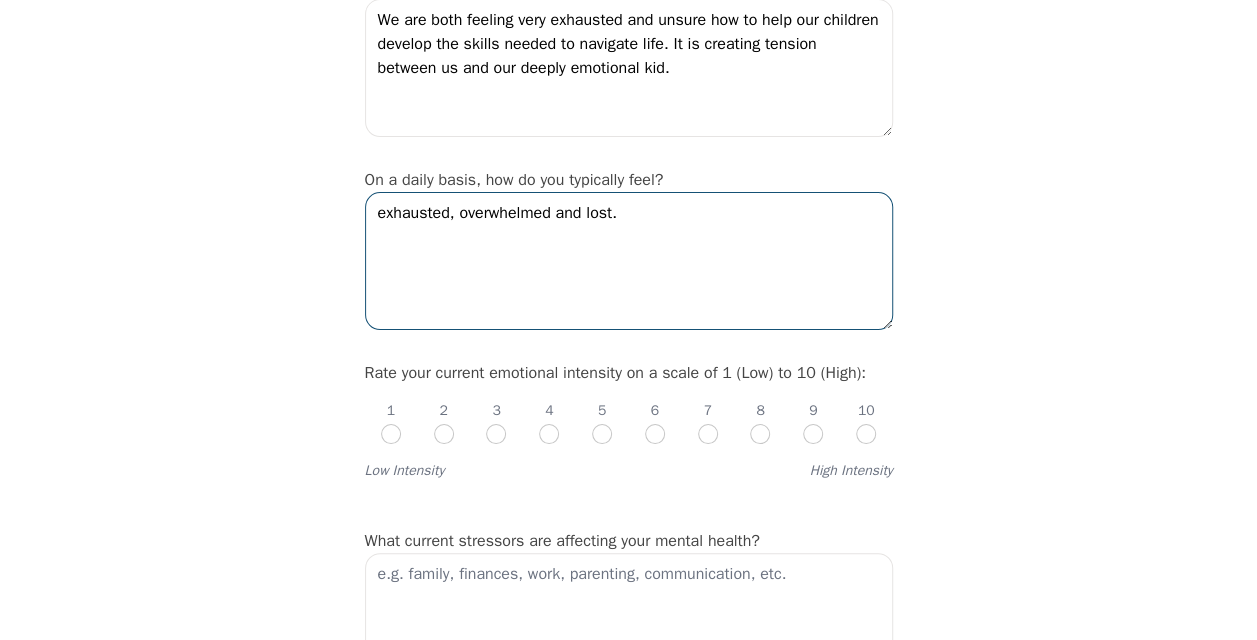 type on "exhausted, overwhelmed and lost." 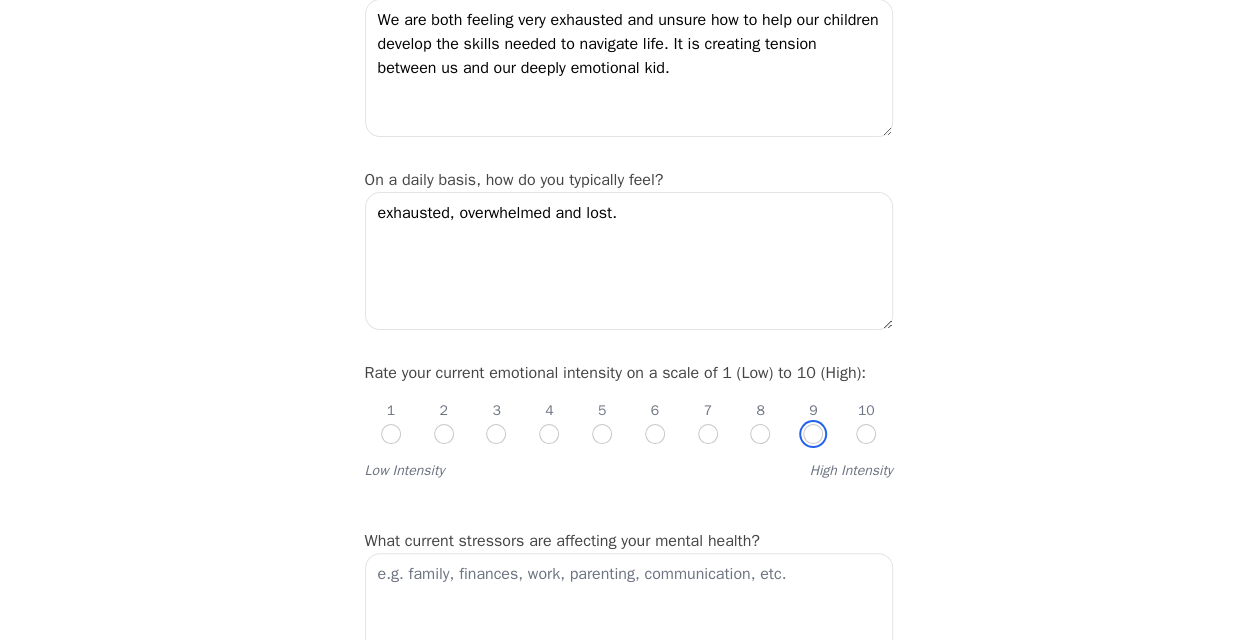 click at bounding box center (813, 434) 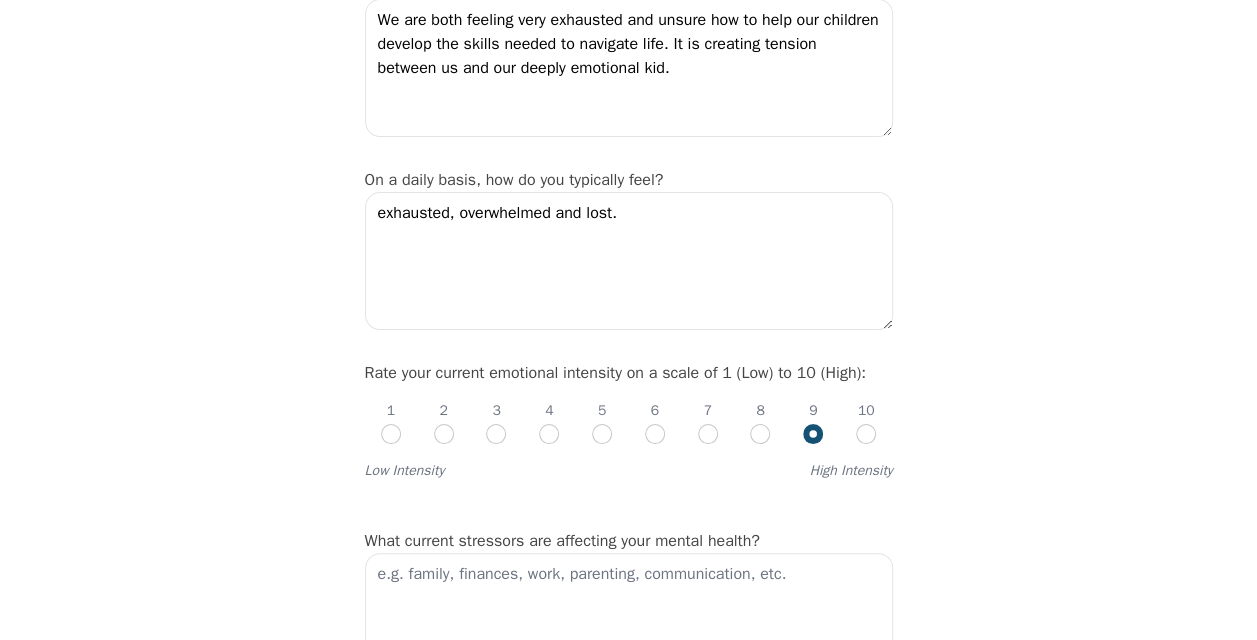radio on "true" 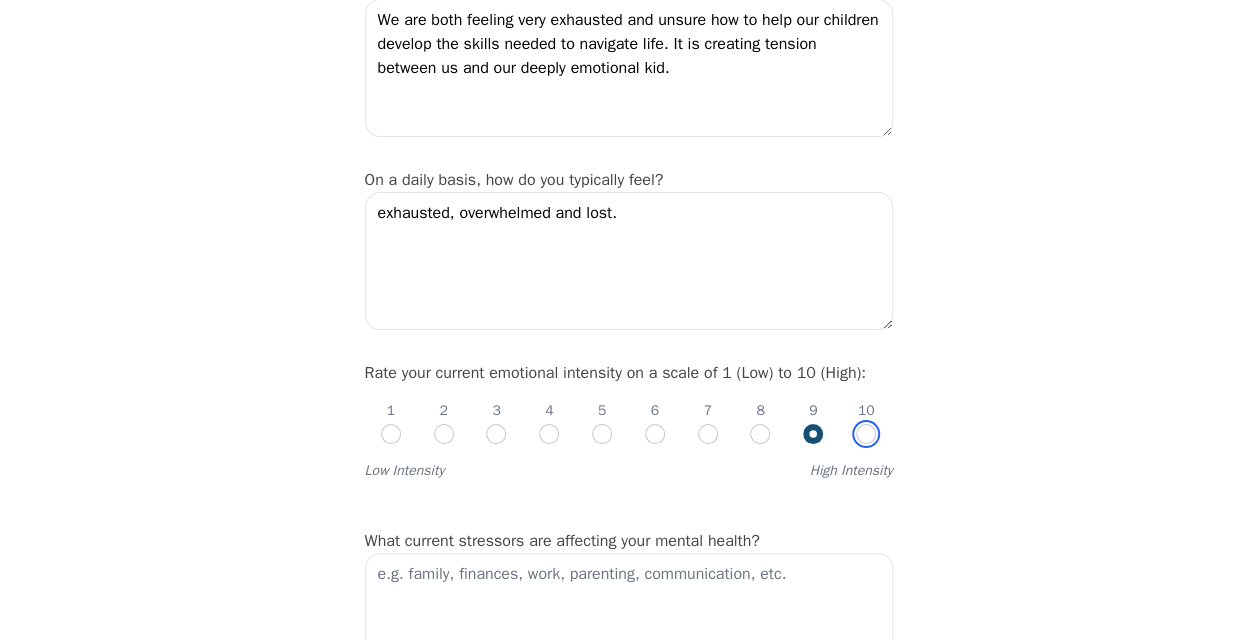 click at bounding box center (866, 434) 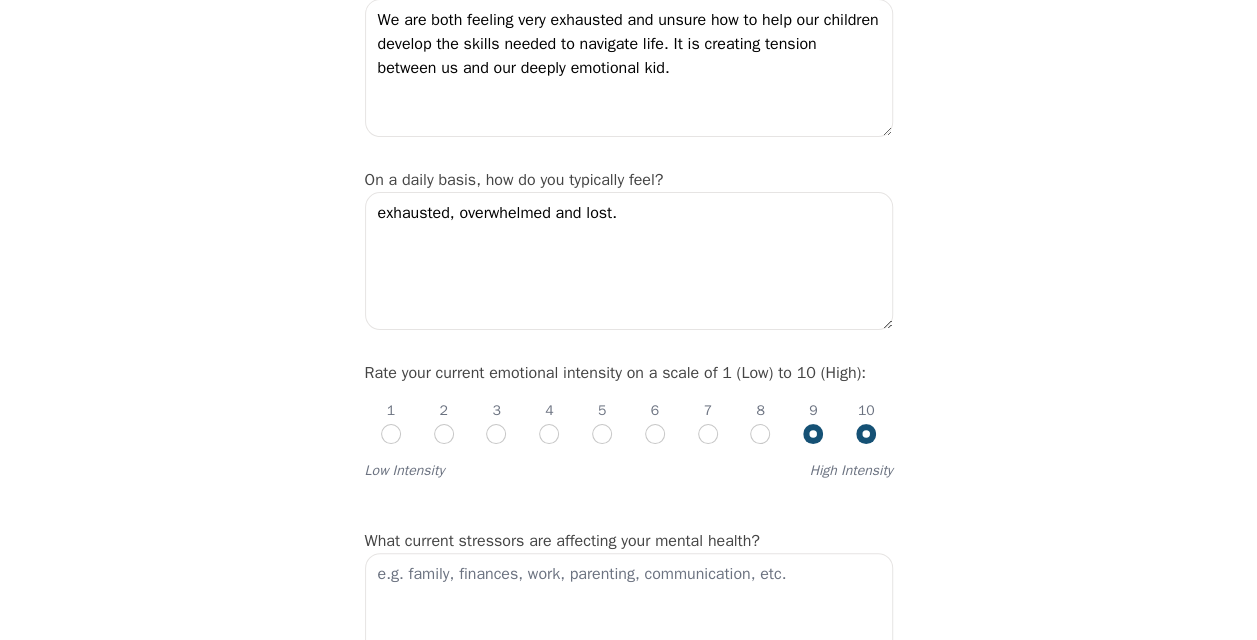 radio on "true" 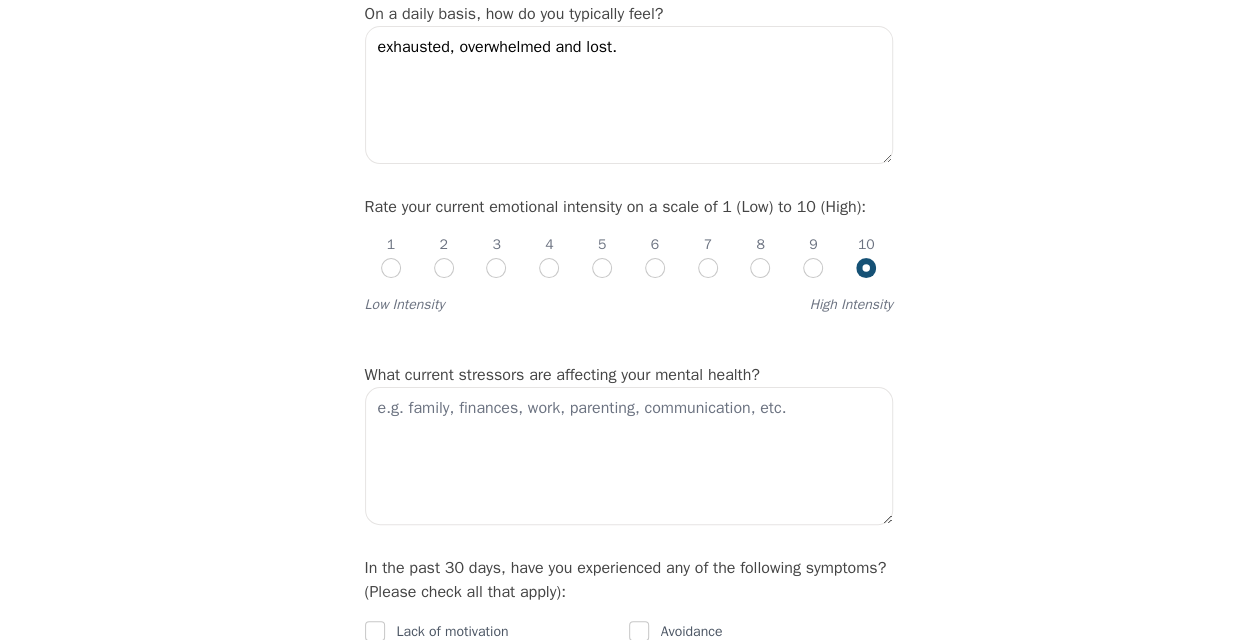 scroll, scrollTop: 703, scrollLeft: 0, axis: vertical 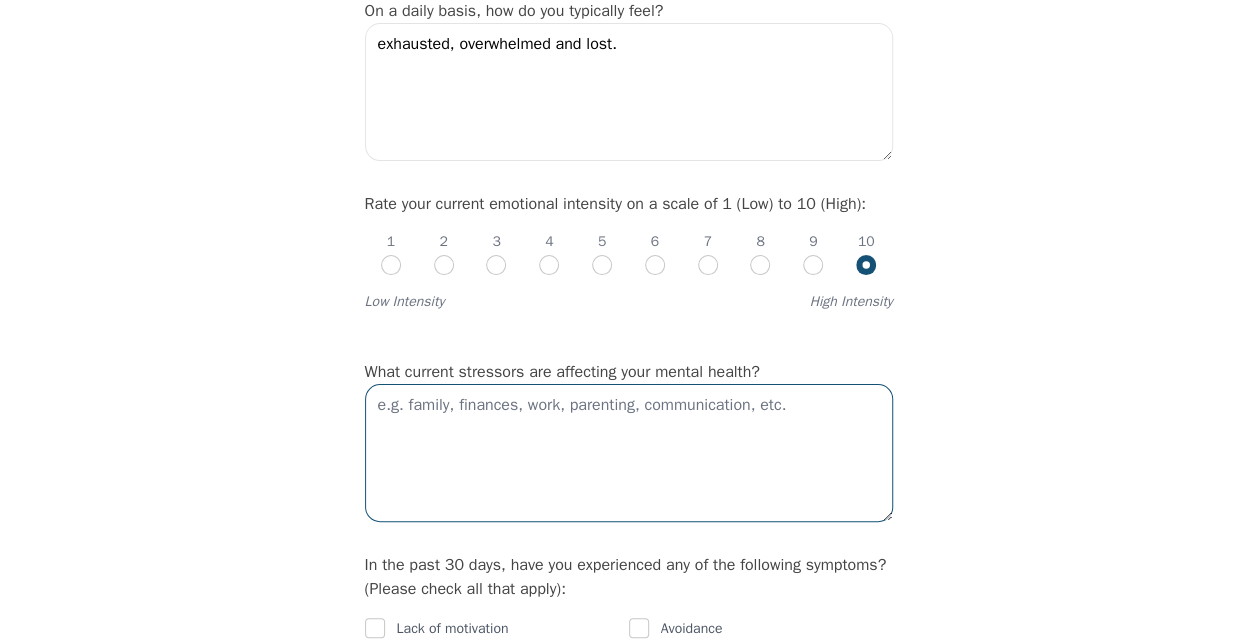 click at bounding box center (629, 453) 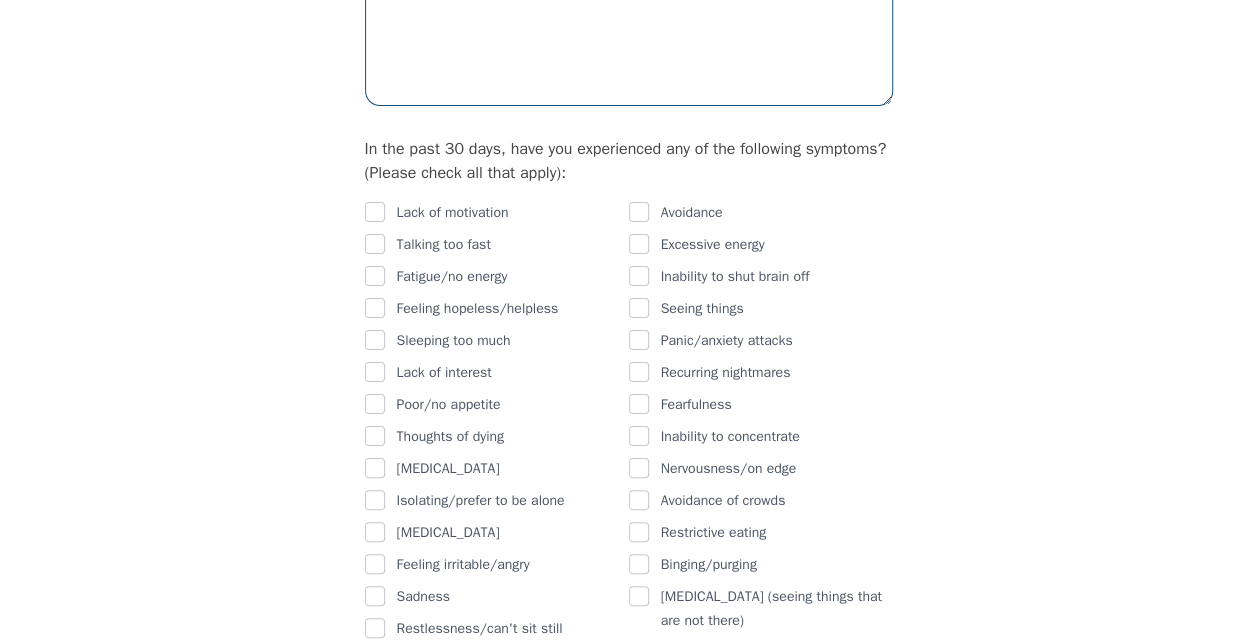 scroll, scrollTop: 1132, scrollLeft: 0, axis: vertical 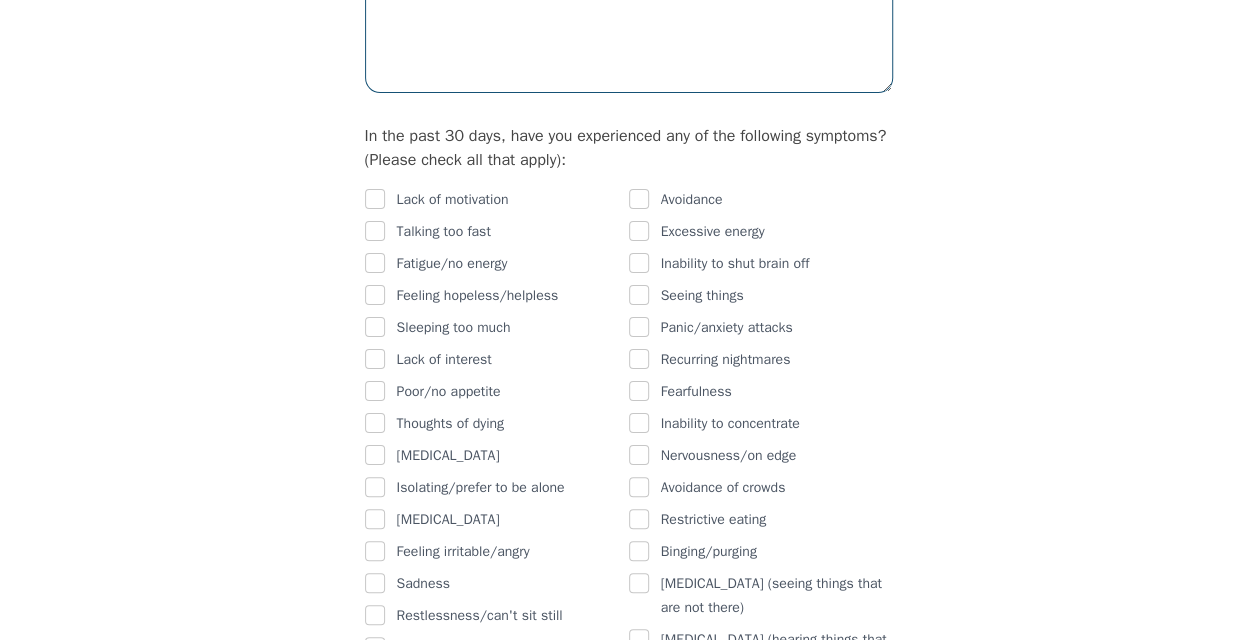 type on "parenting, work, health" 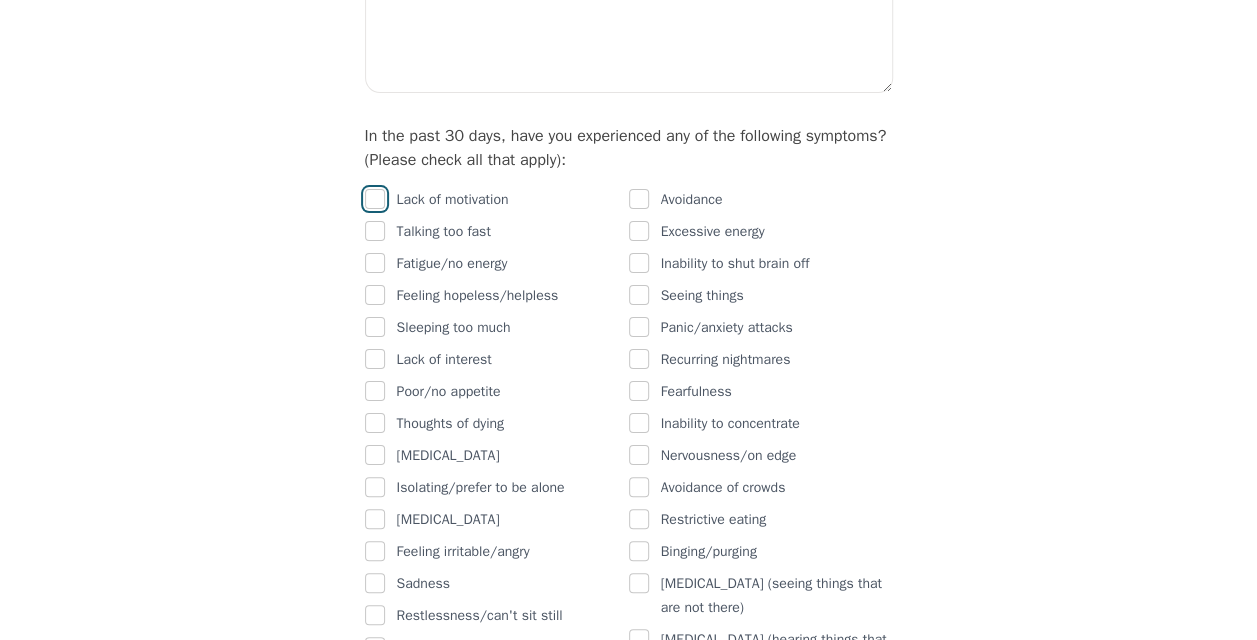 click at bounding box center (375, 199) 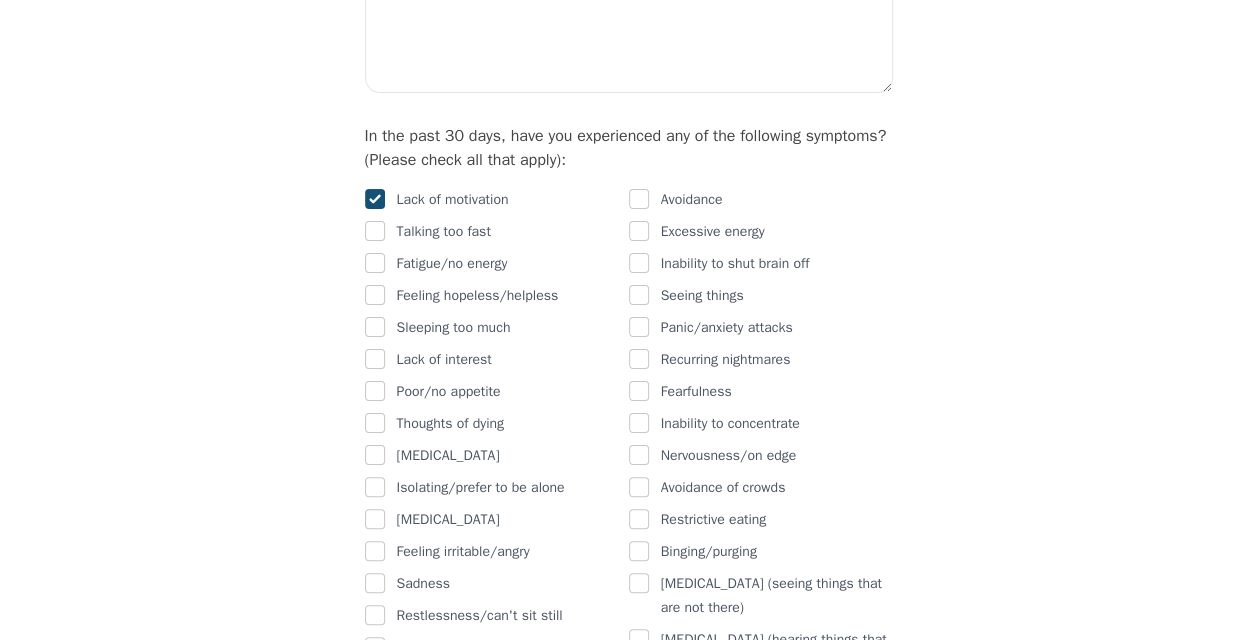 checkbox on "true" 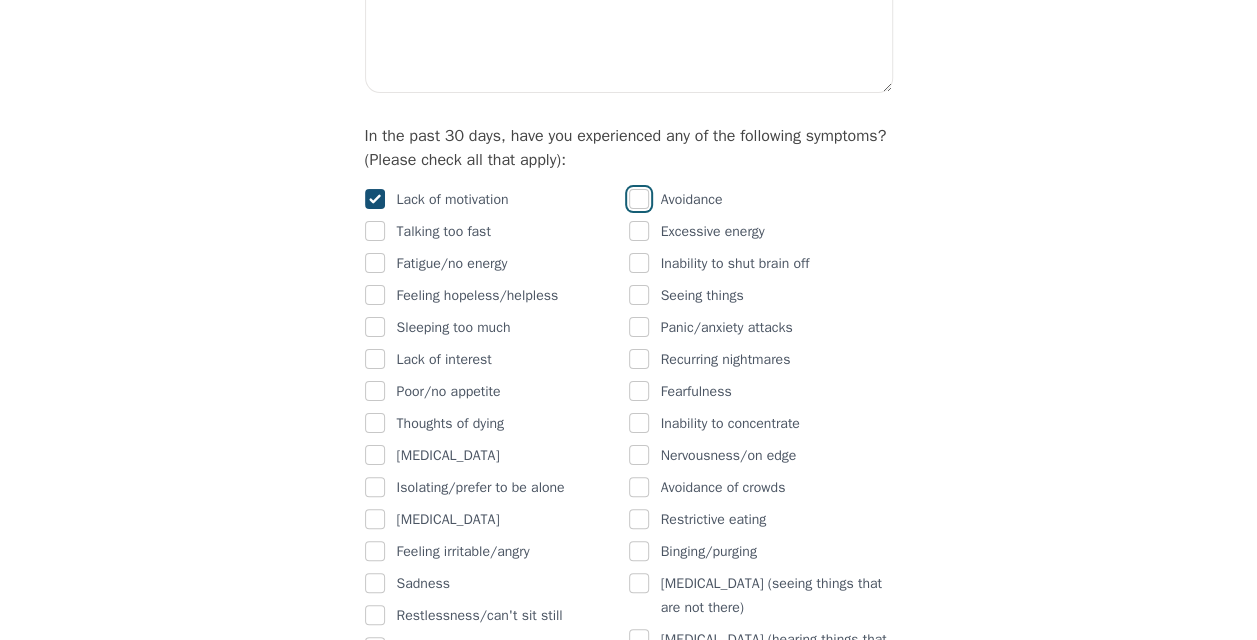 click at bounding box center (639, 199) 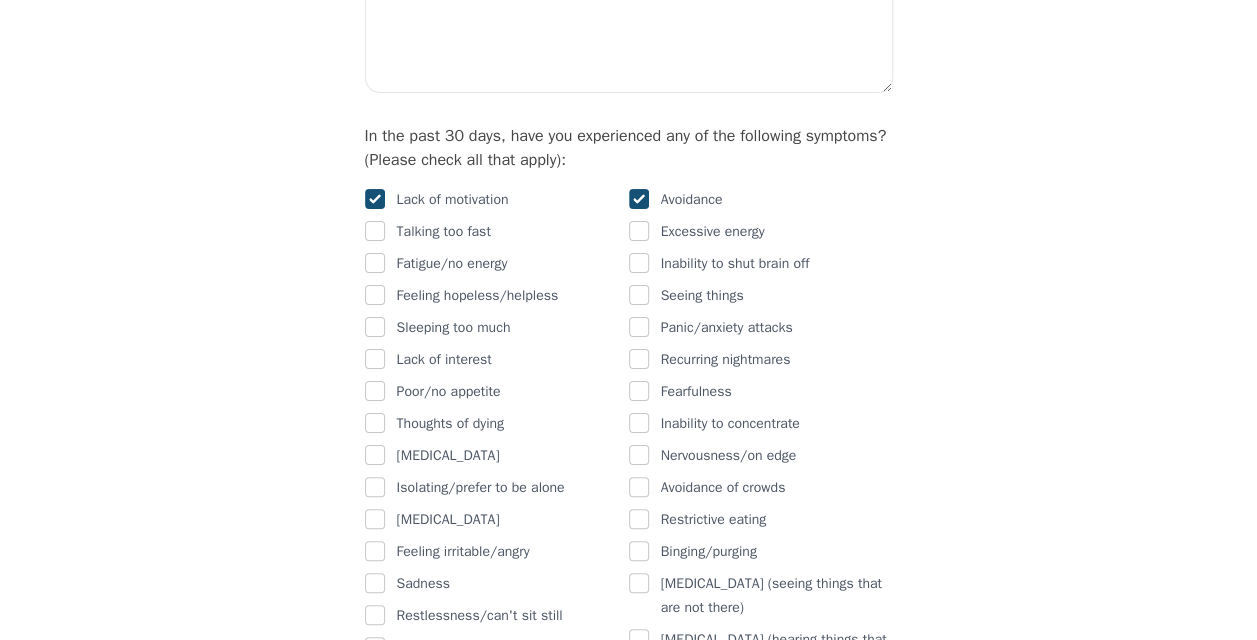 checkbox on "true" 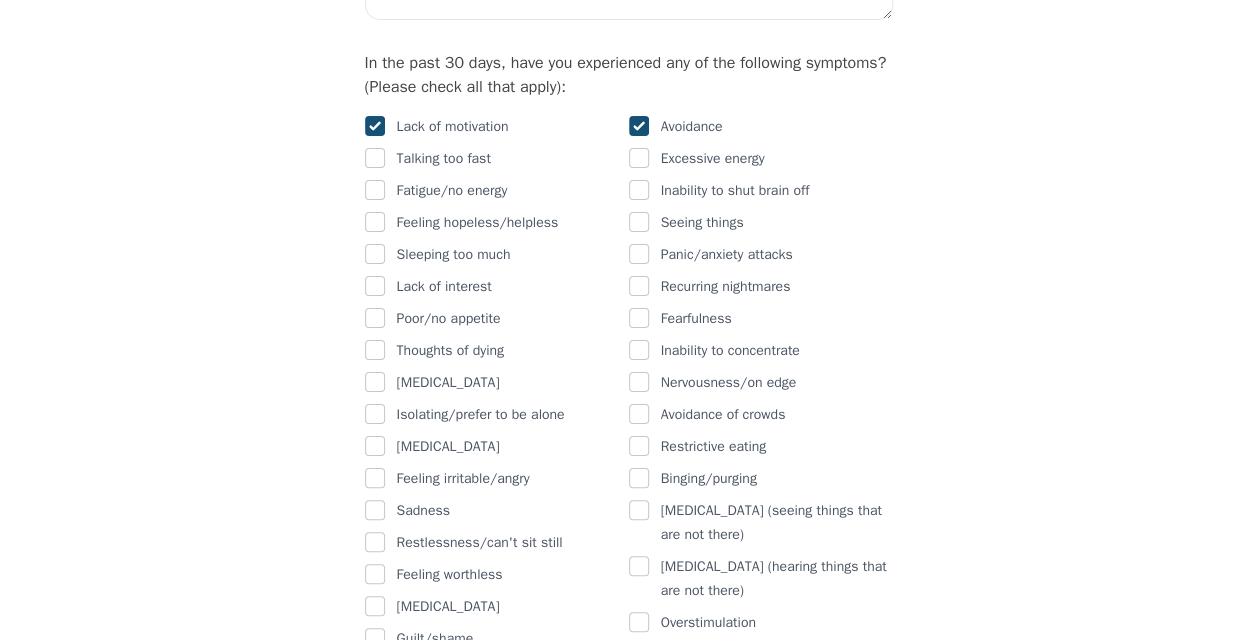 scroll, scrollTop: 1206, scrollLeft: 0, axis: vertical 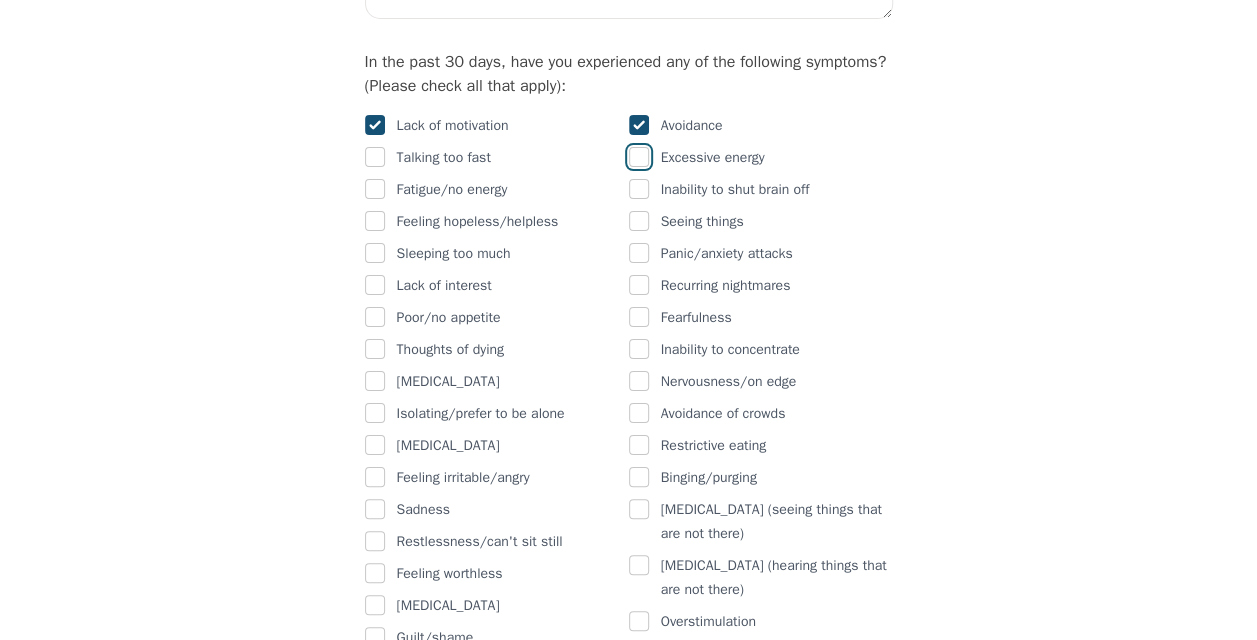 click at bounding box center [639, 157] 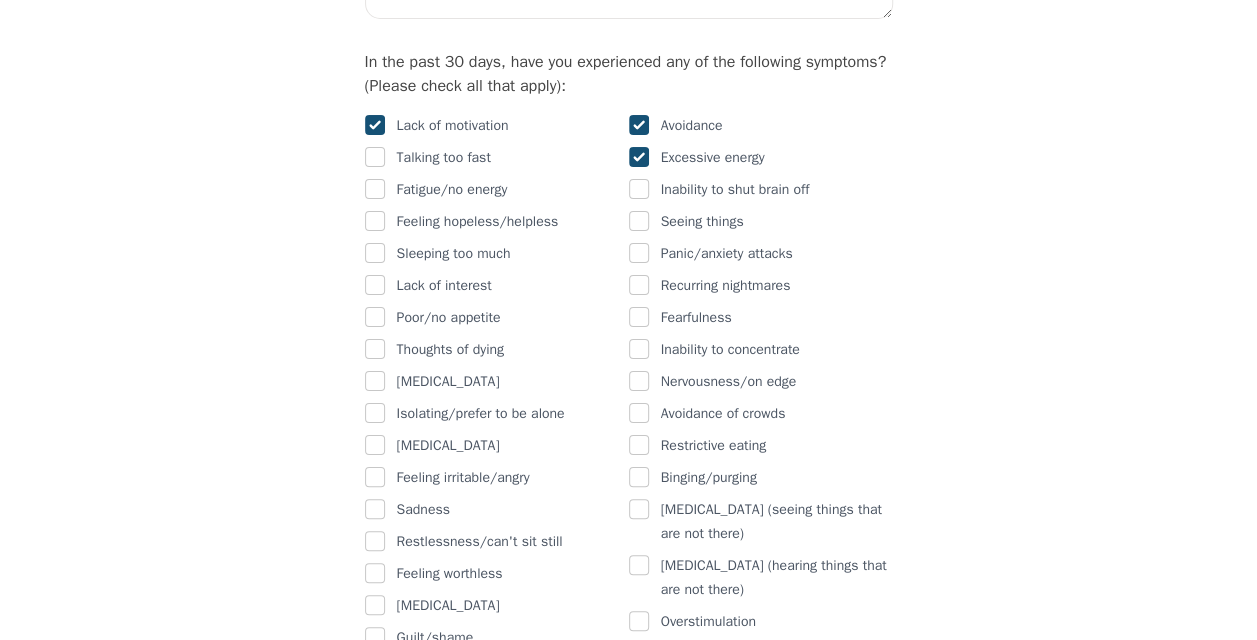 checkbox on "true" 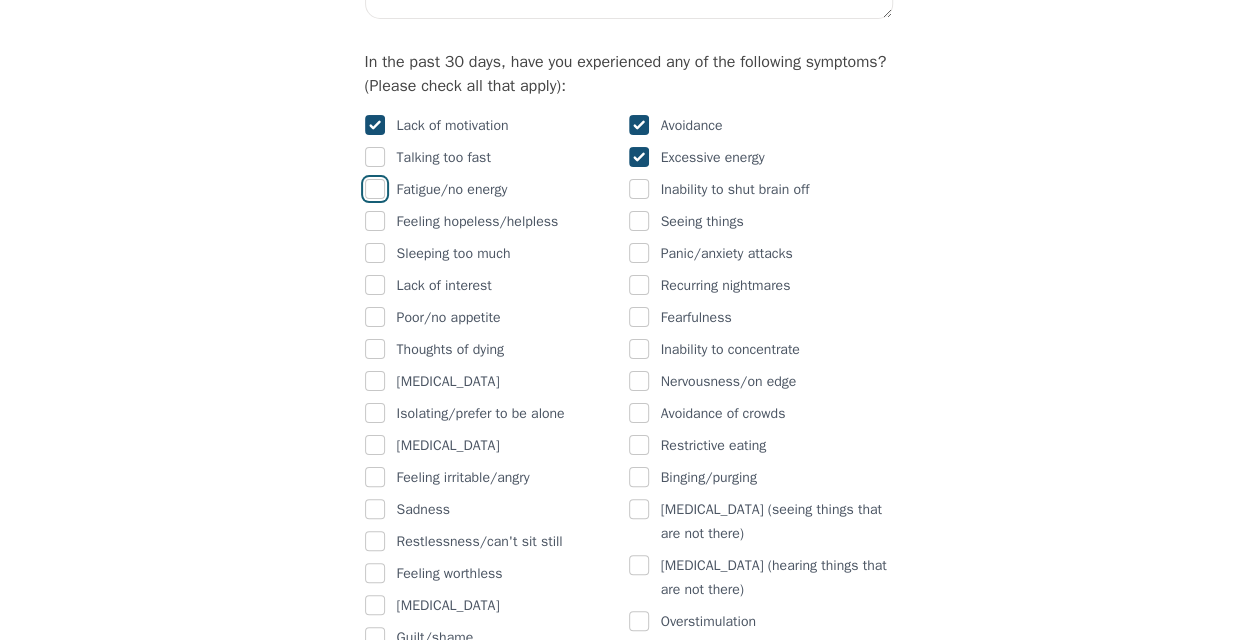 click at bounding box center (375, 189) 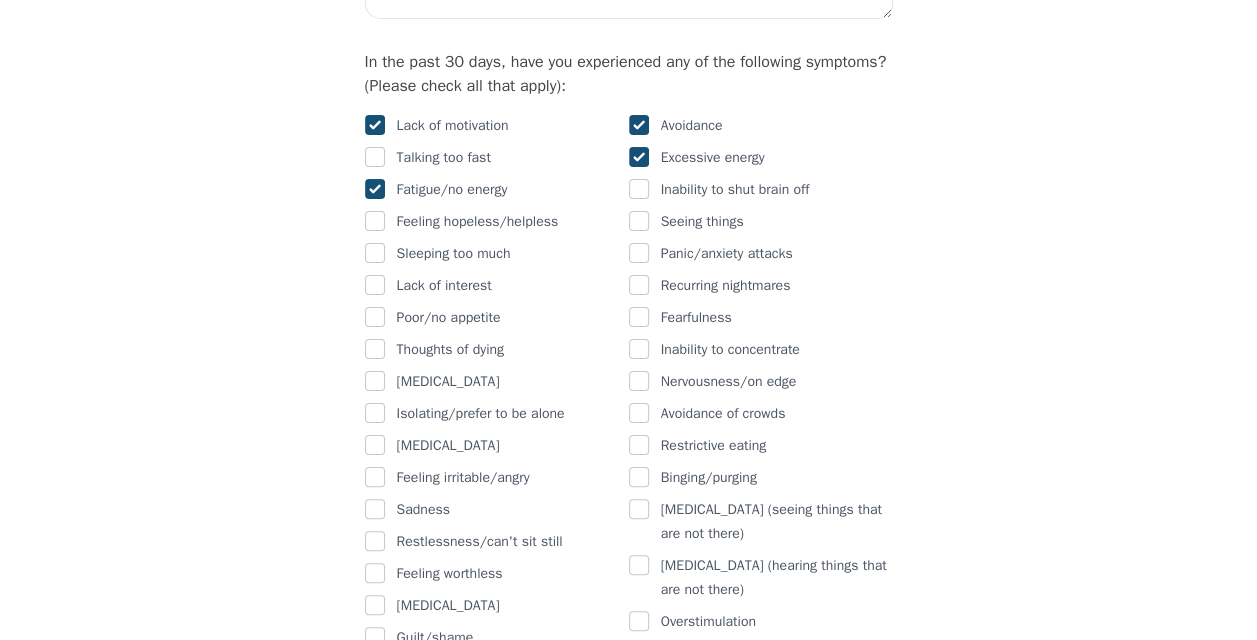 checkbox on "true" 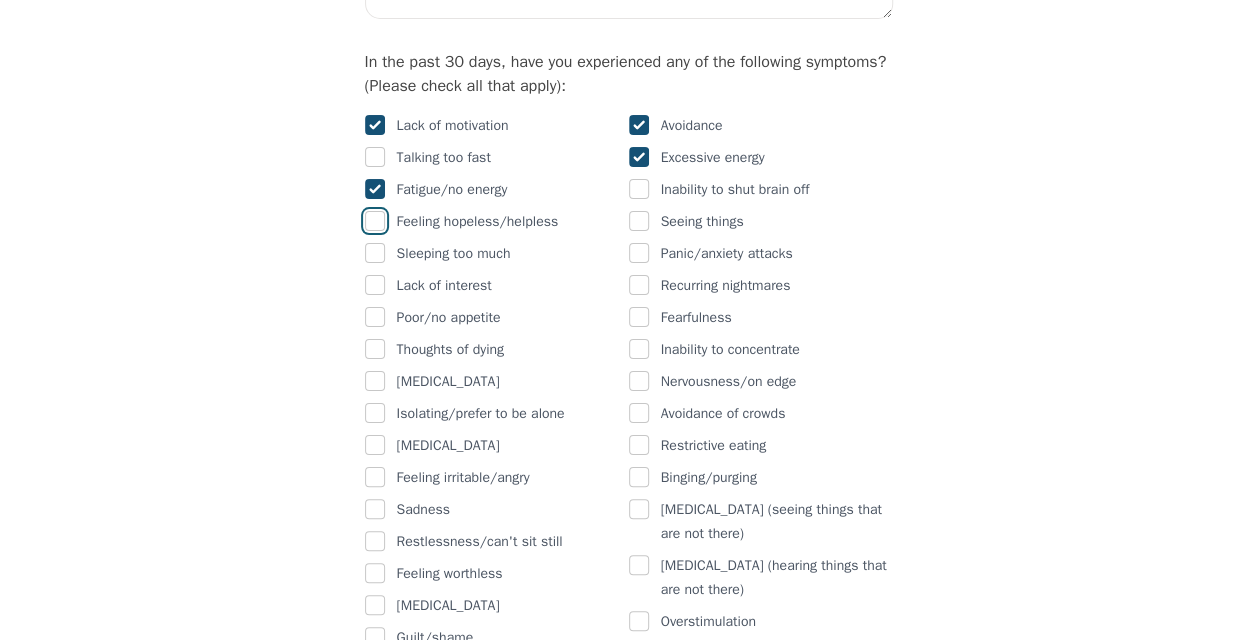click at bounding box center (375, 221) 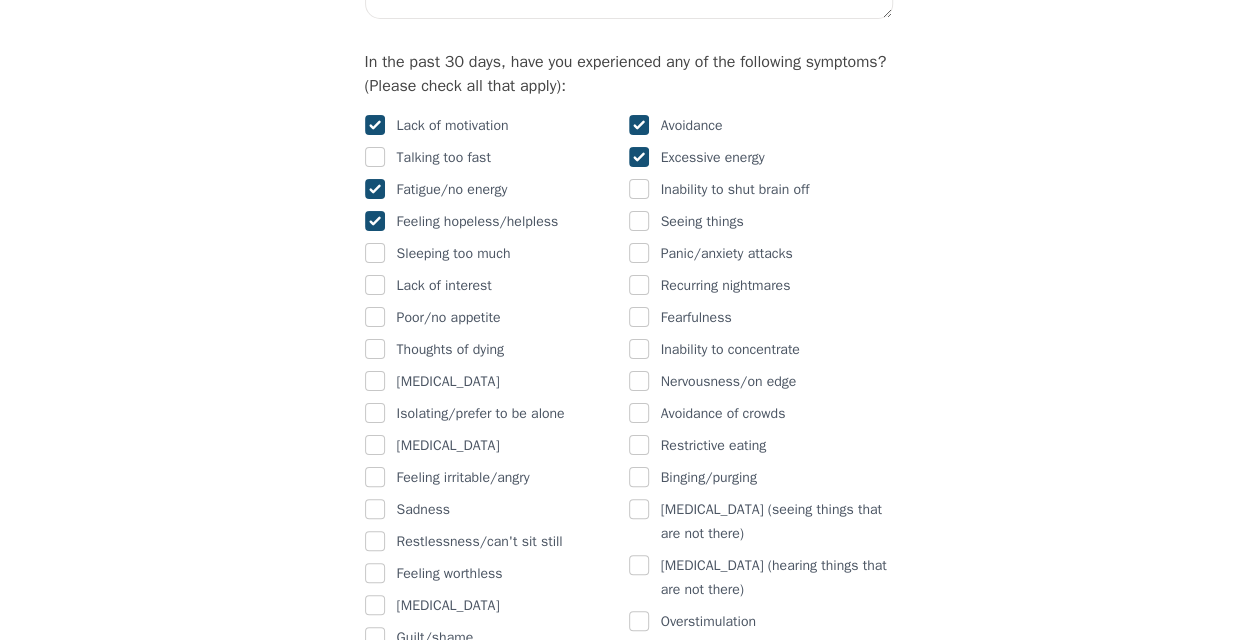 click at bounding box center (375, 221) 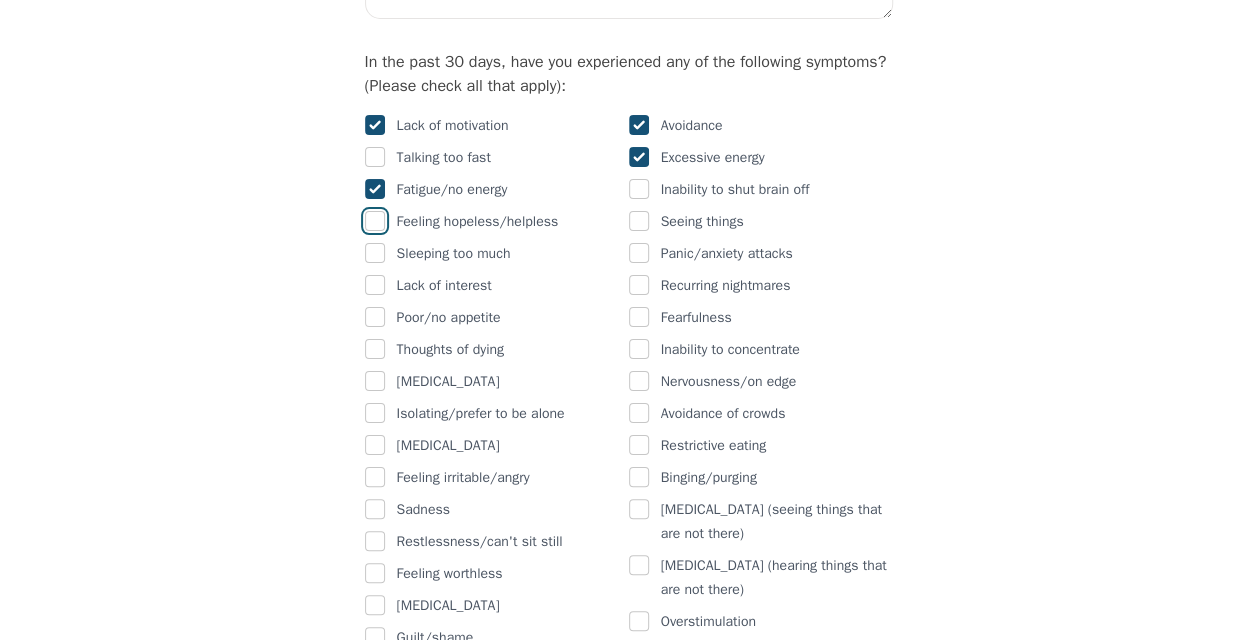 click at bounding box center (375, 221) 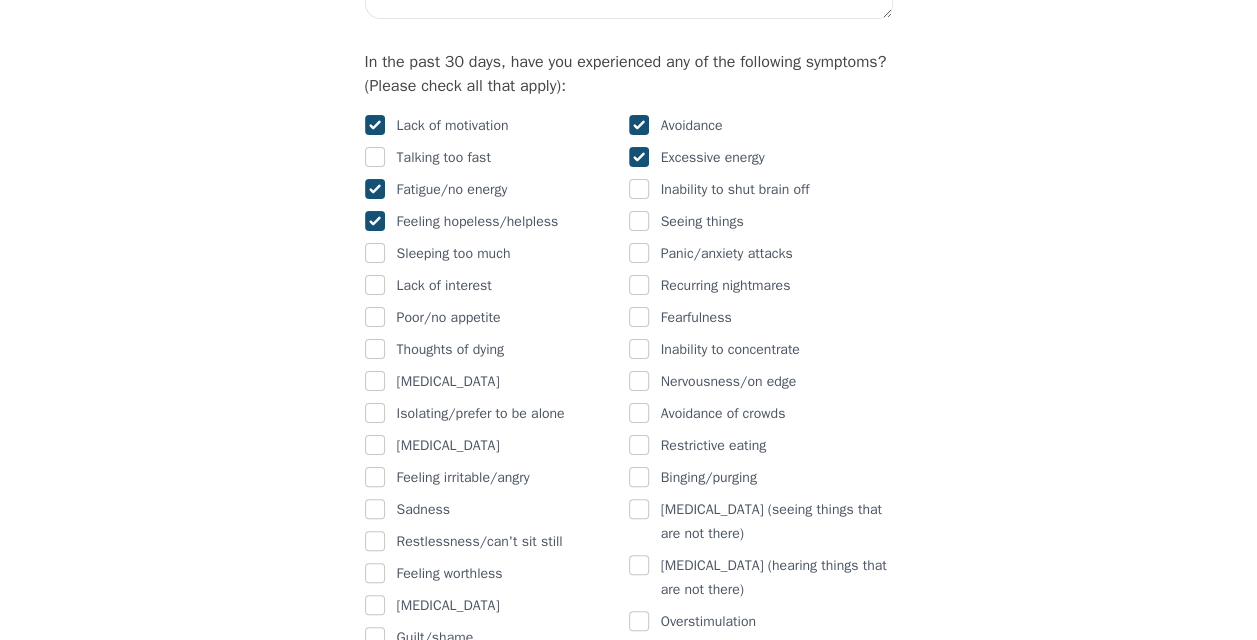 checkbox on "true" 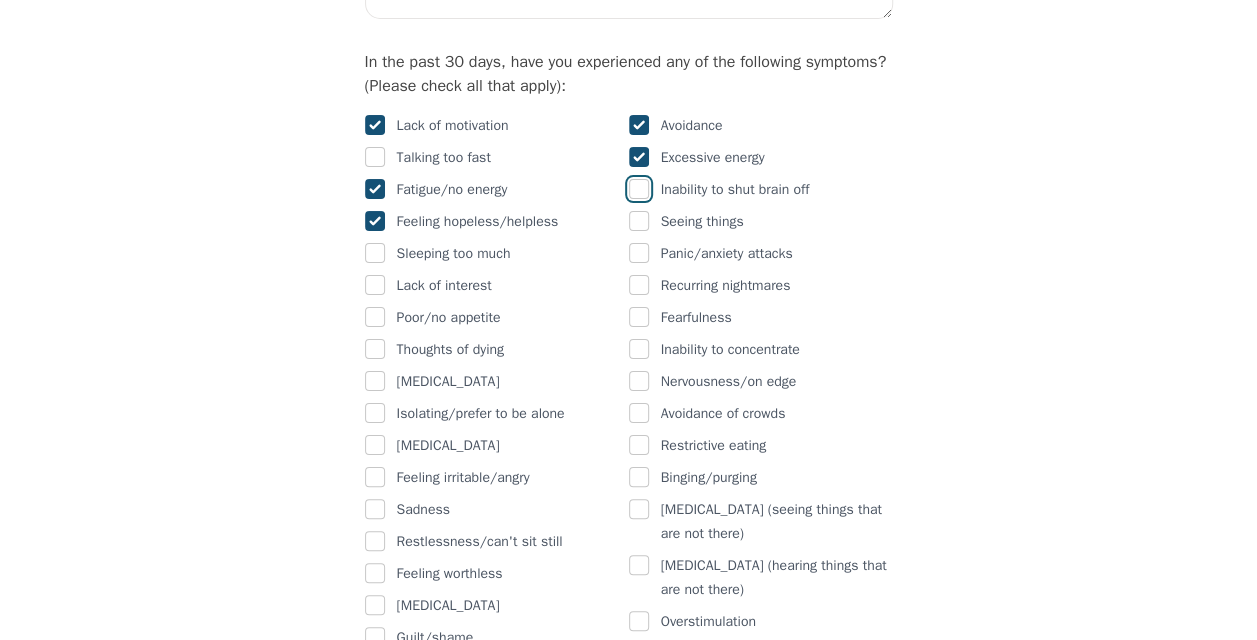 click at bounding box center [639, 189] 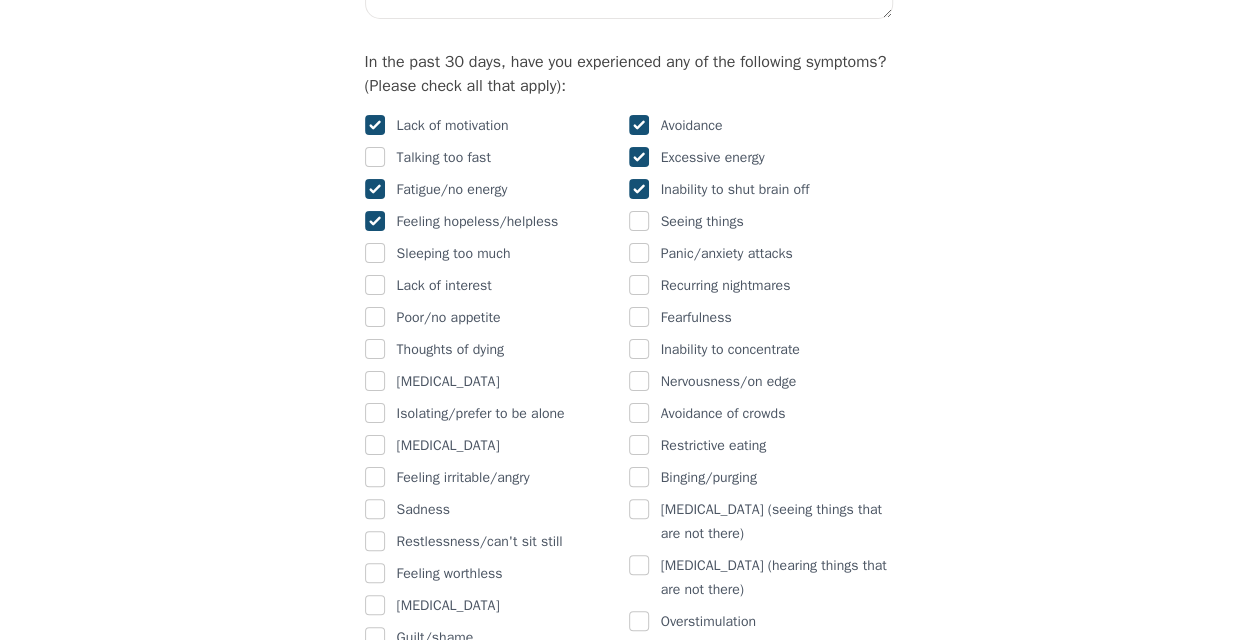checkbox on "true" 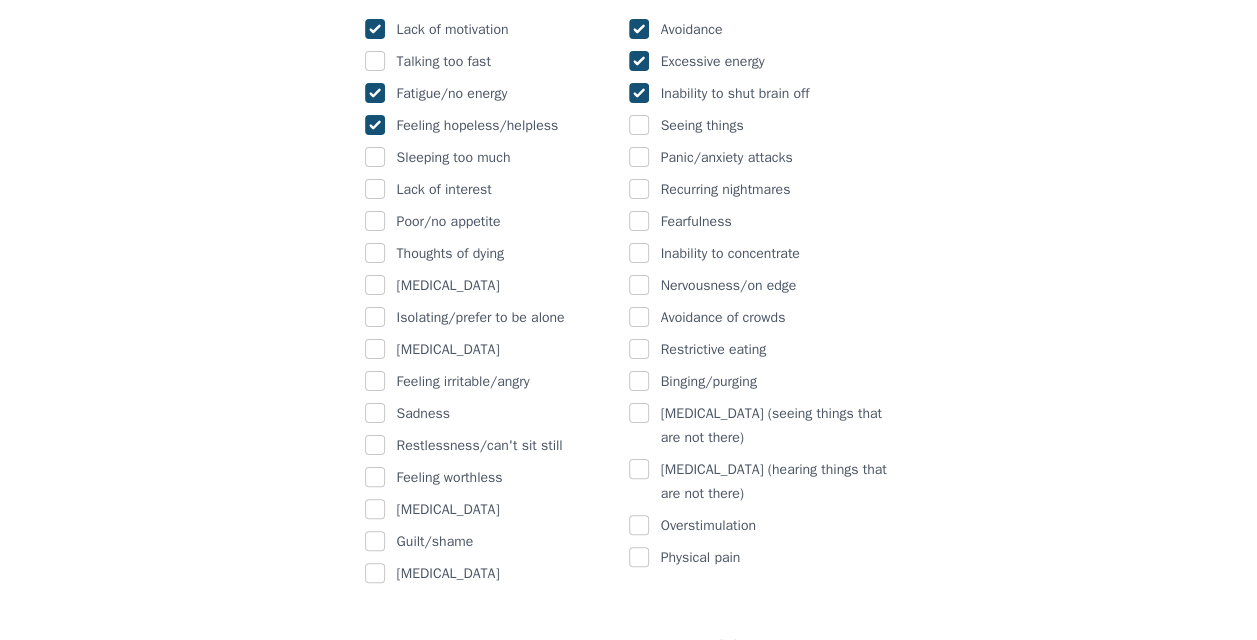 scroll, scrollTop: 1312, scrollLeft: 0, axis: vertical 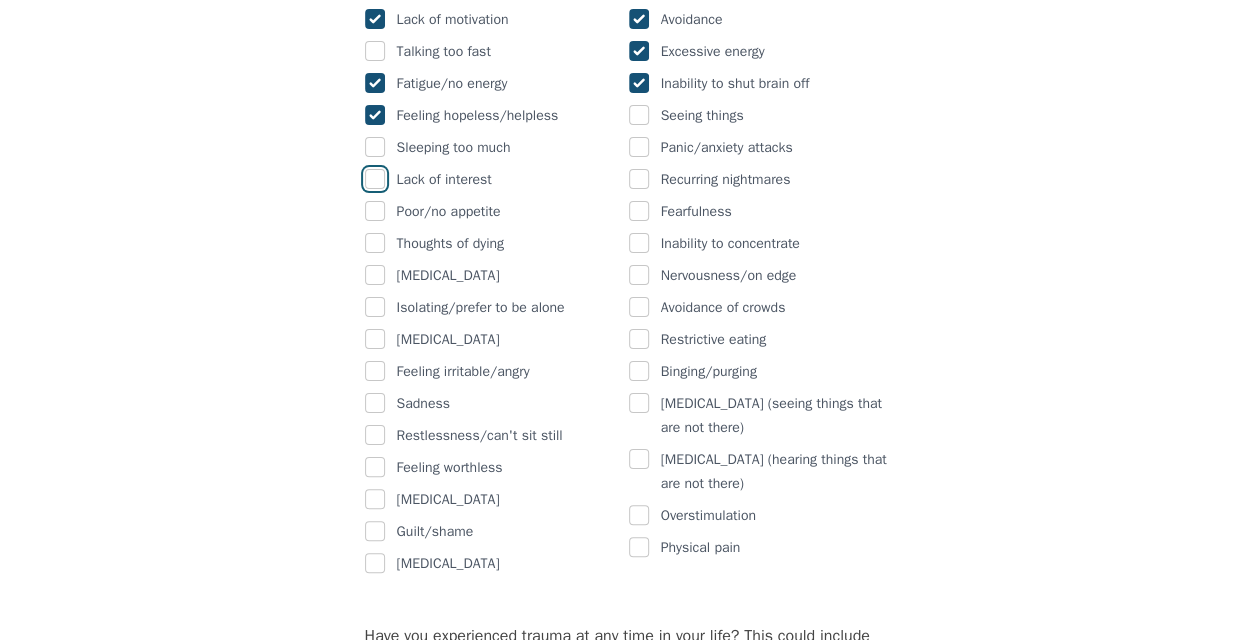 click at bounding box center [375, 179] 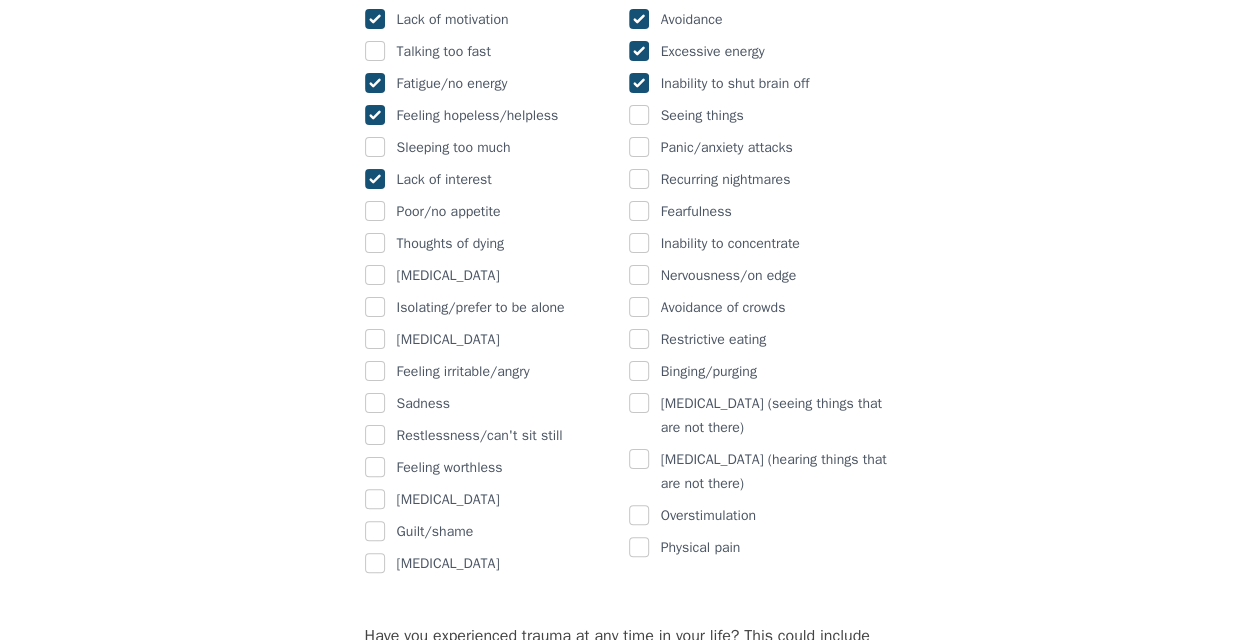 checkbox on "true" 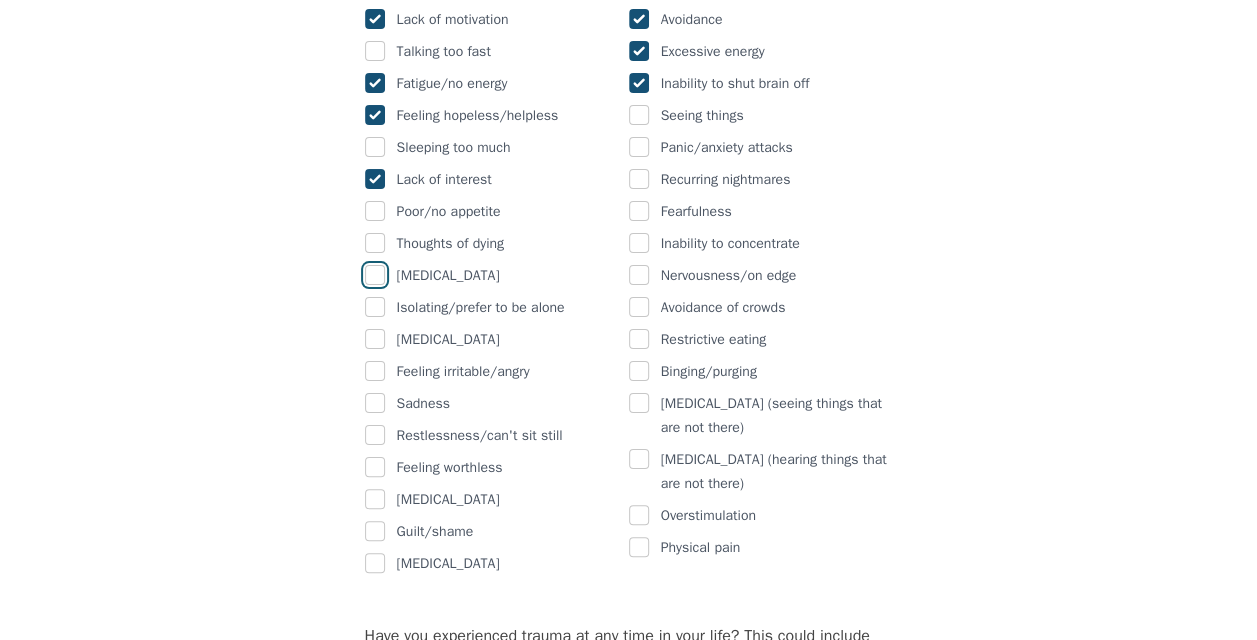 click at bounding box center [375, 275] 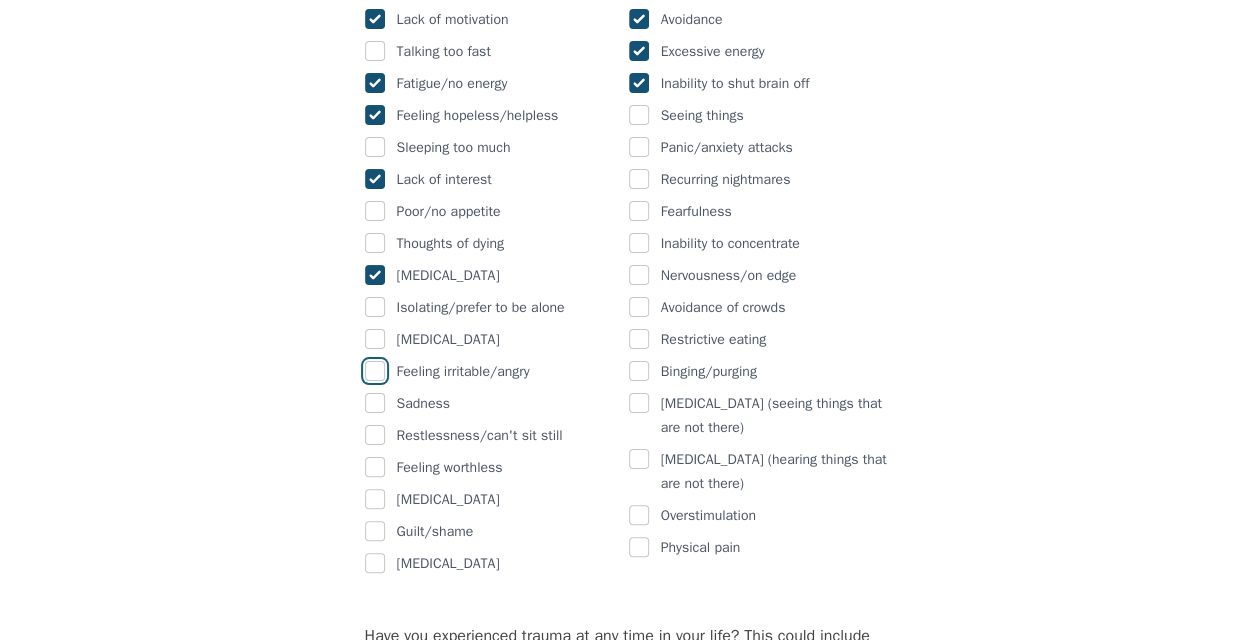 click at bounding box center [375, 371] 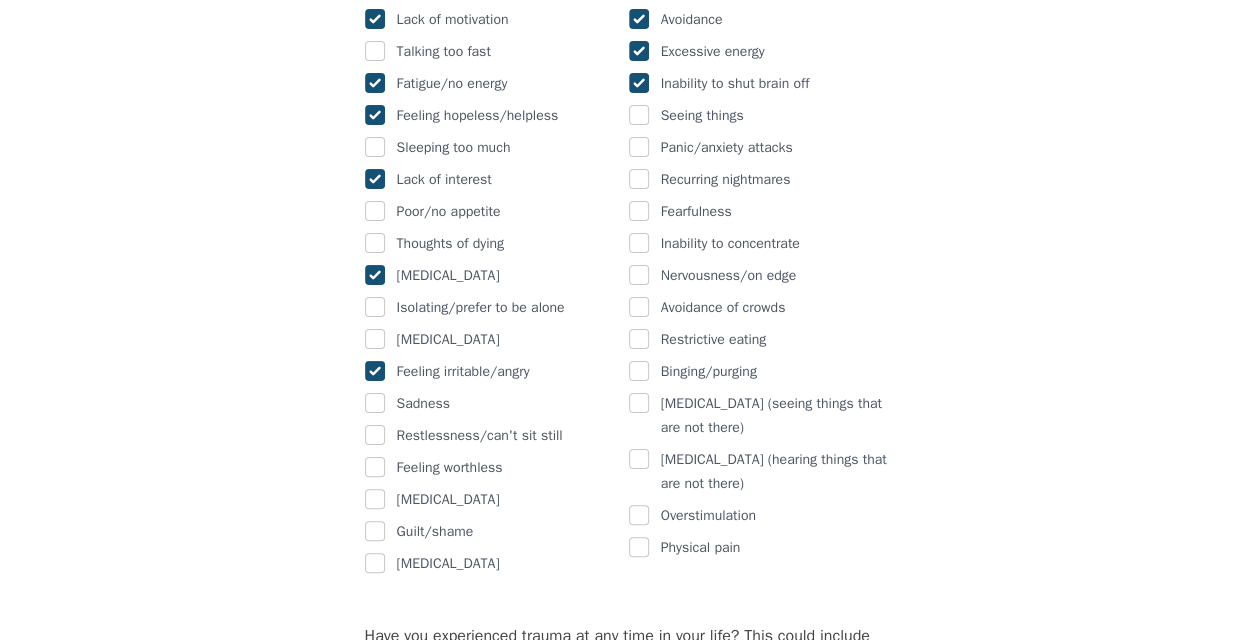 checkbox on "true" 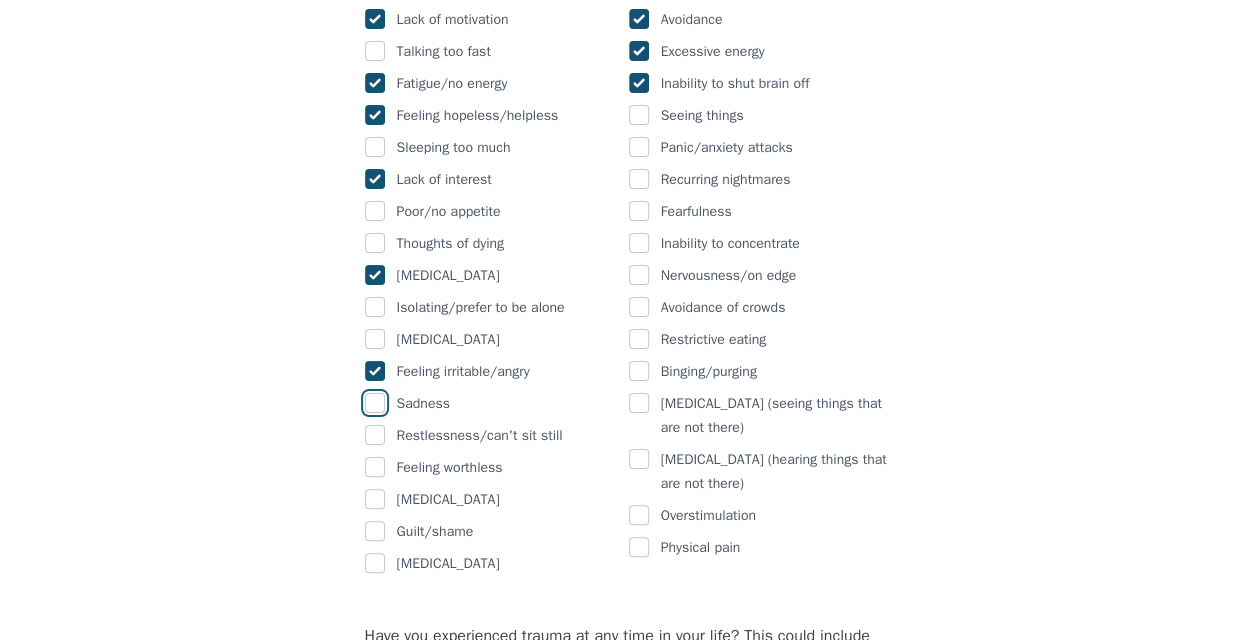 click at bounding box center [375, 403] 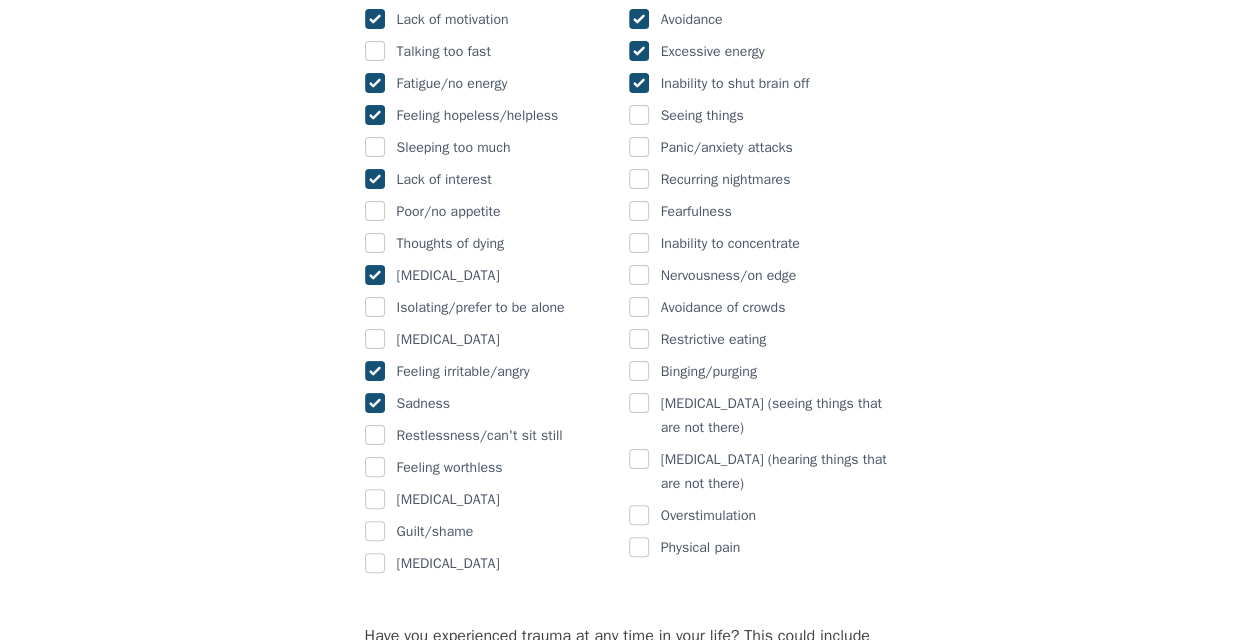checkbox on "true" 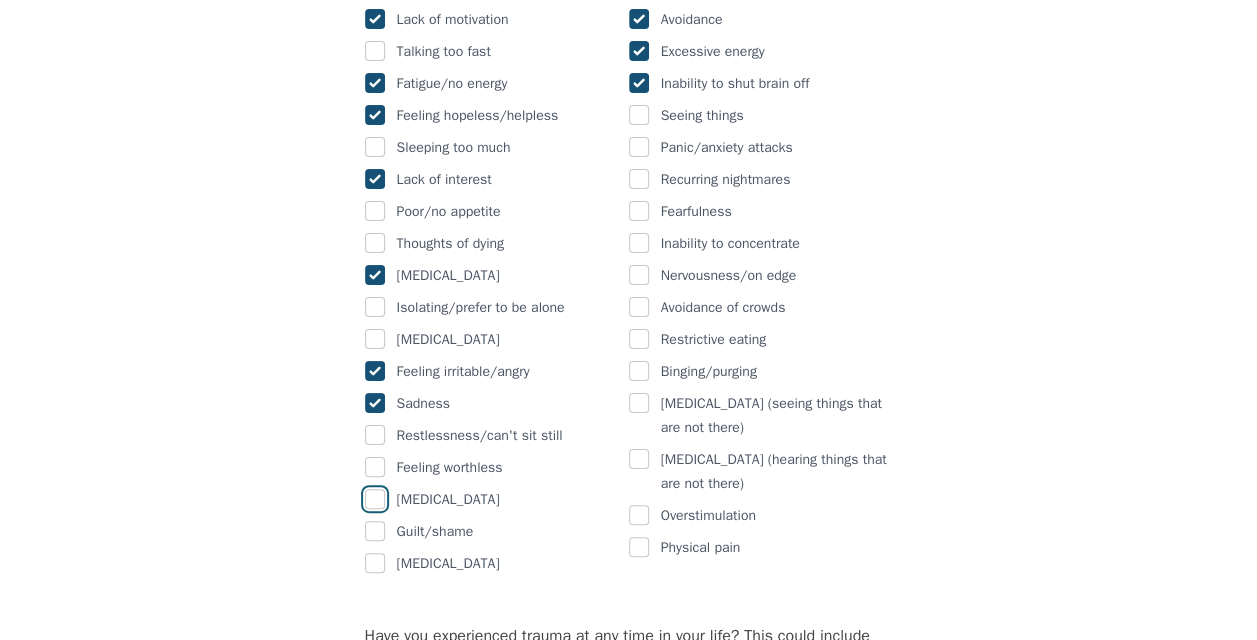 click at bounding box center (375, 499) 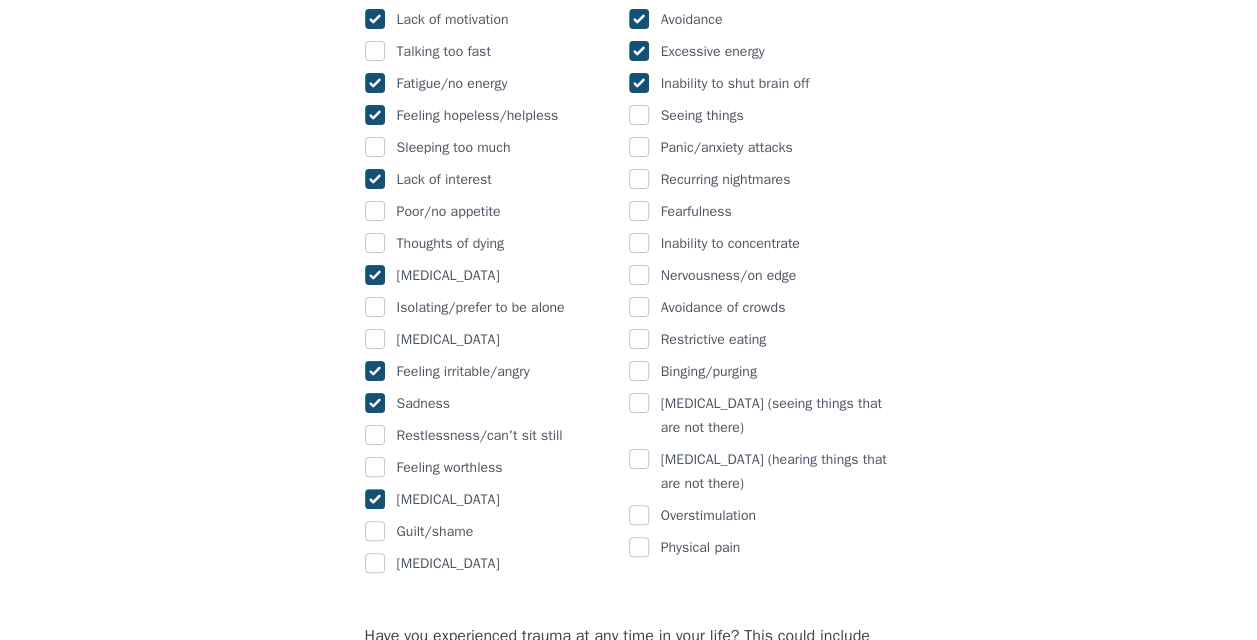 checkbox on "true" 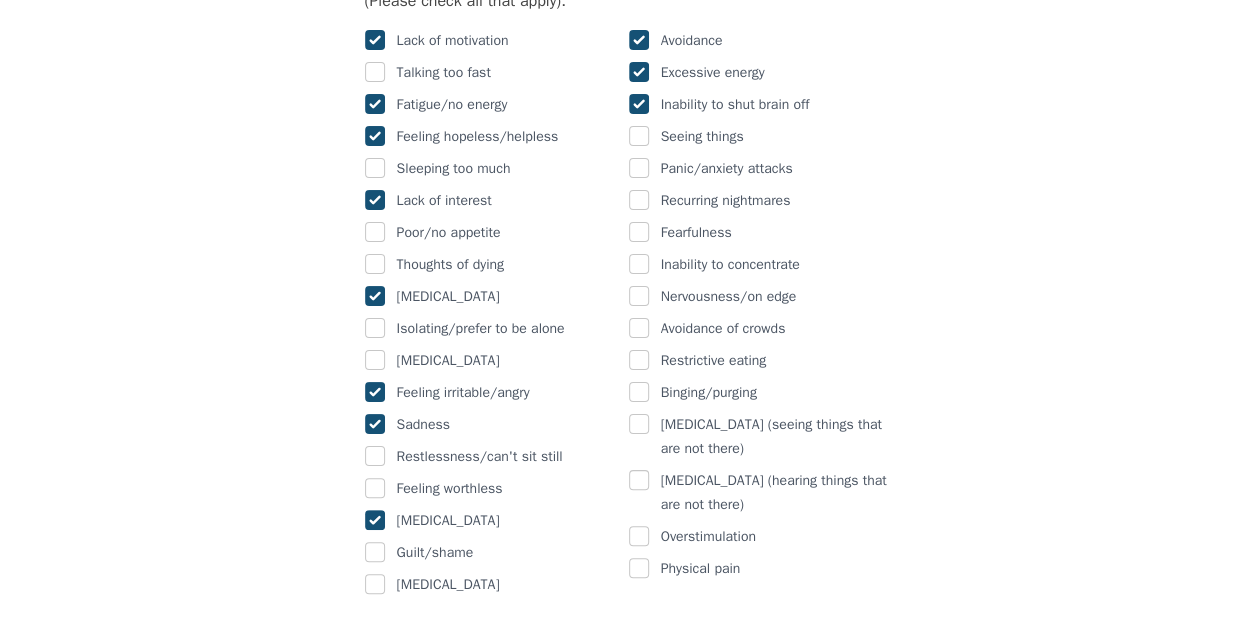 scroll, scrollTop: 1288, scrollLeft: 0, axis: vertical 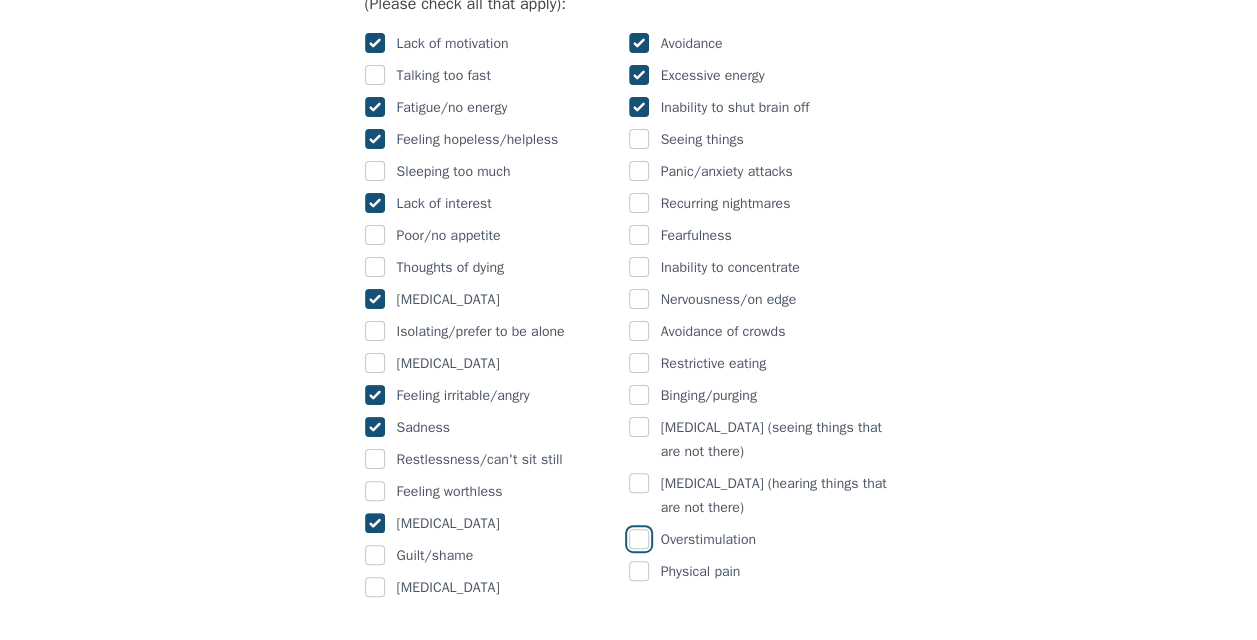 click at bounding box center (639, 539) 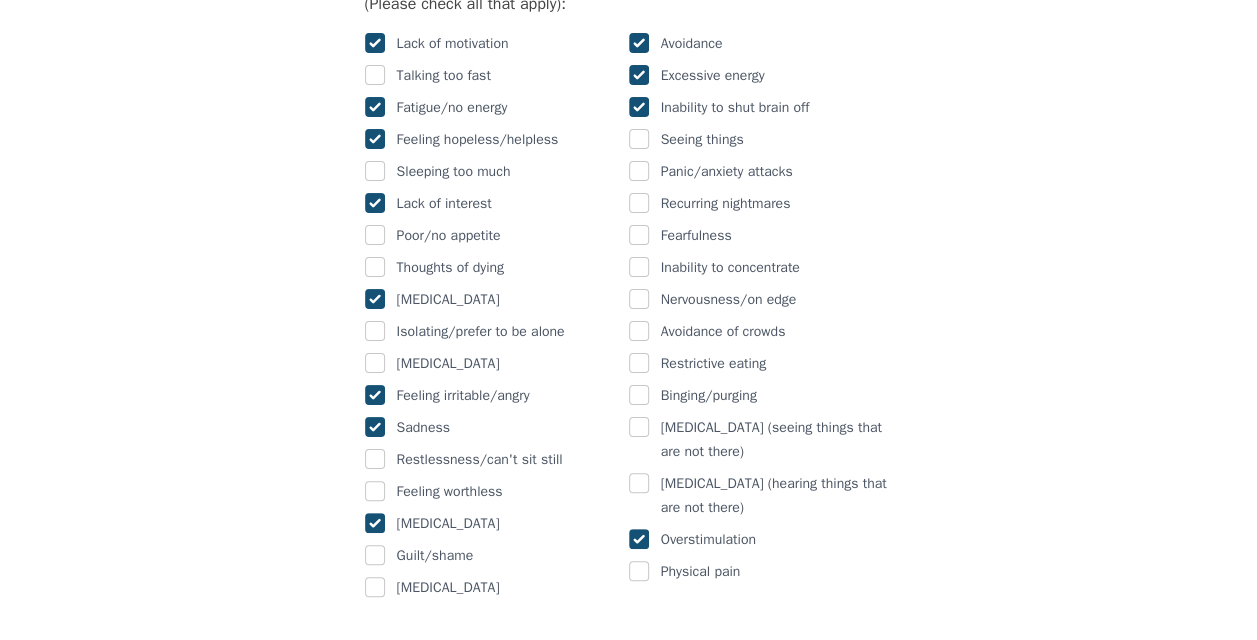 checkbox on "true" 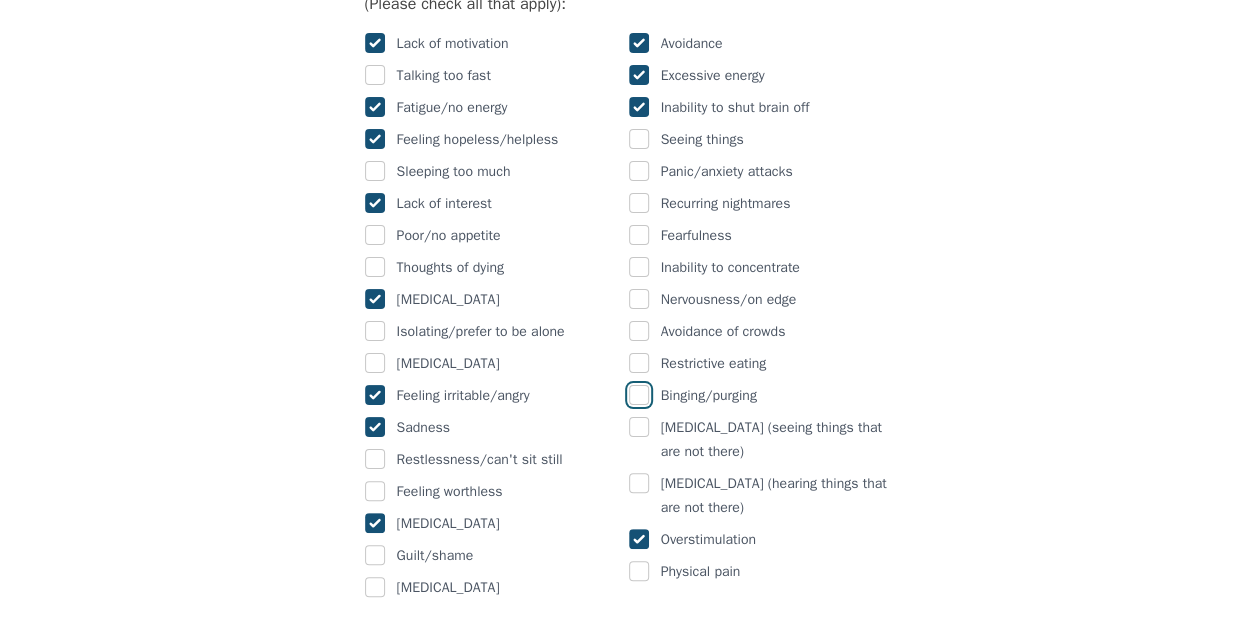 click at bounding box center [639, 395] 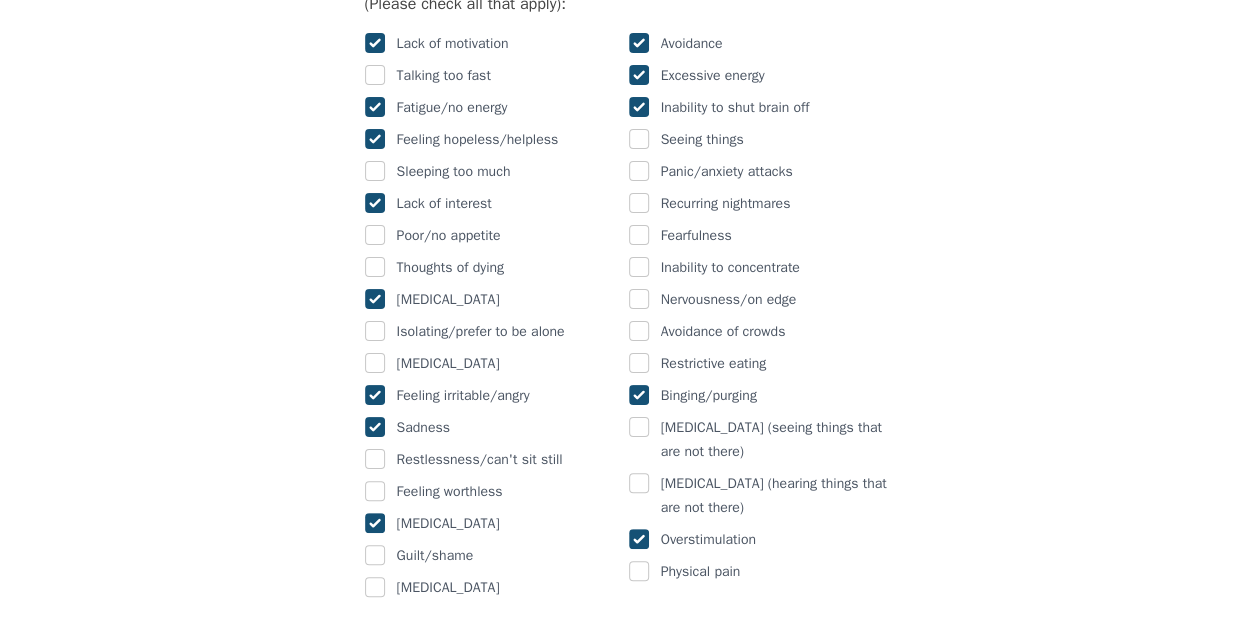 checkbox on "true" 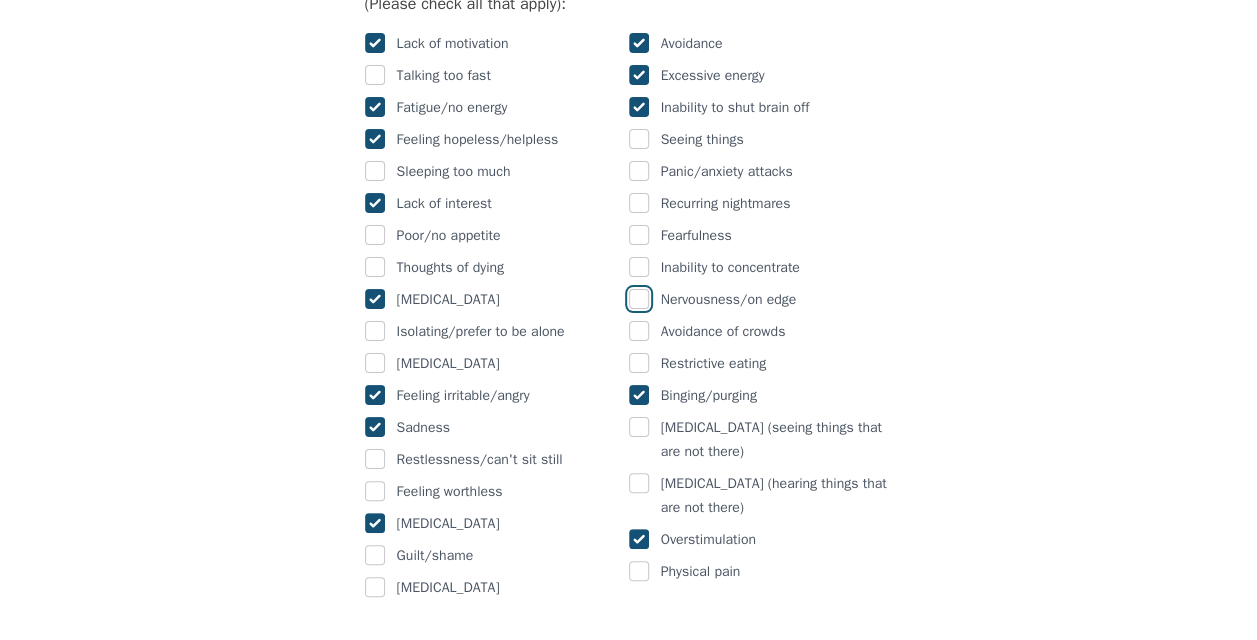 click at bounding box center (639, 299) 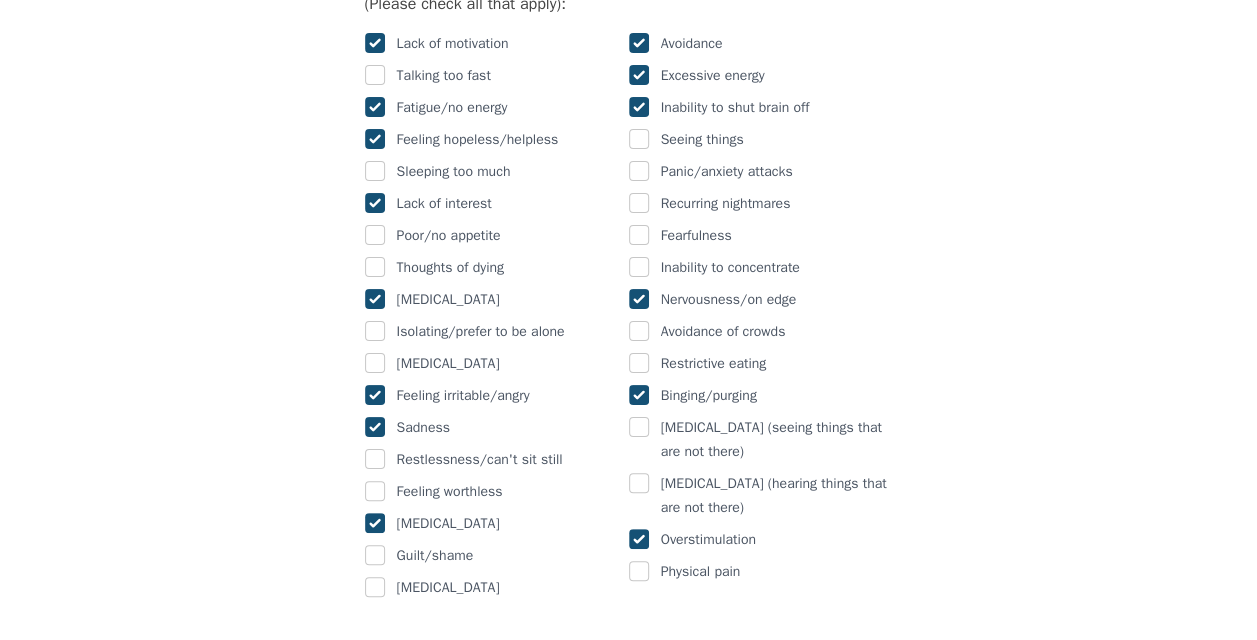 checkbox on "true" 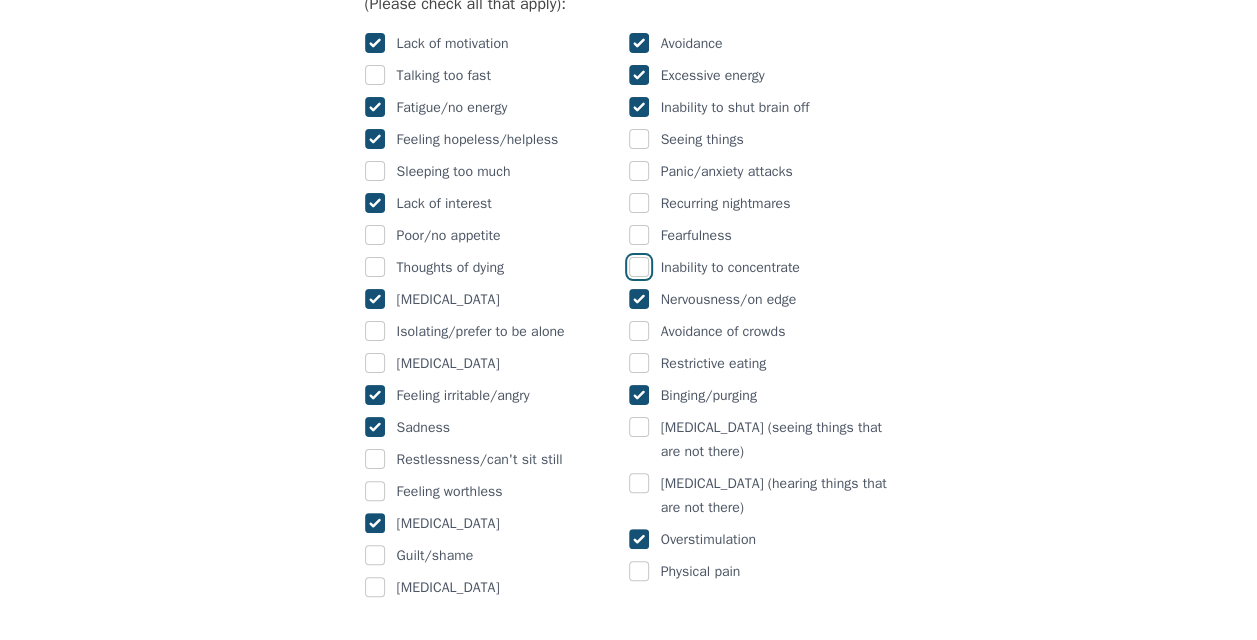 click at bounding box center [639, 267] 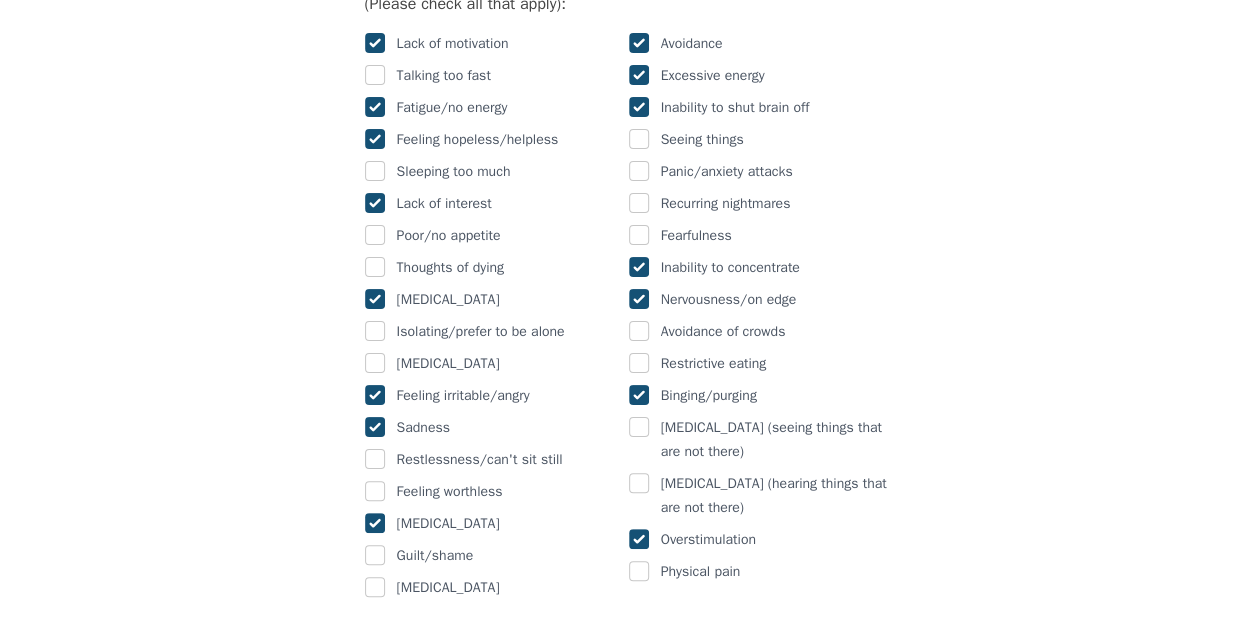 checkbox on "true" 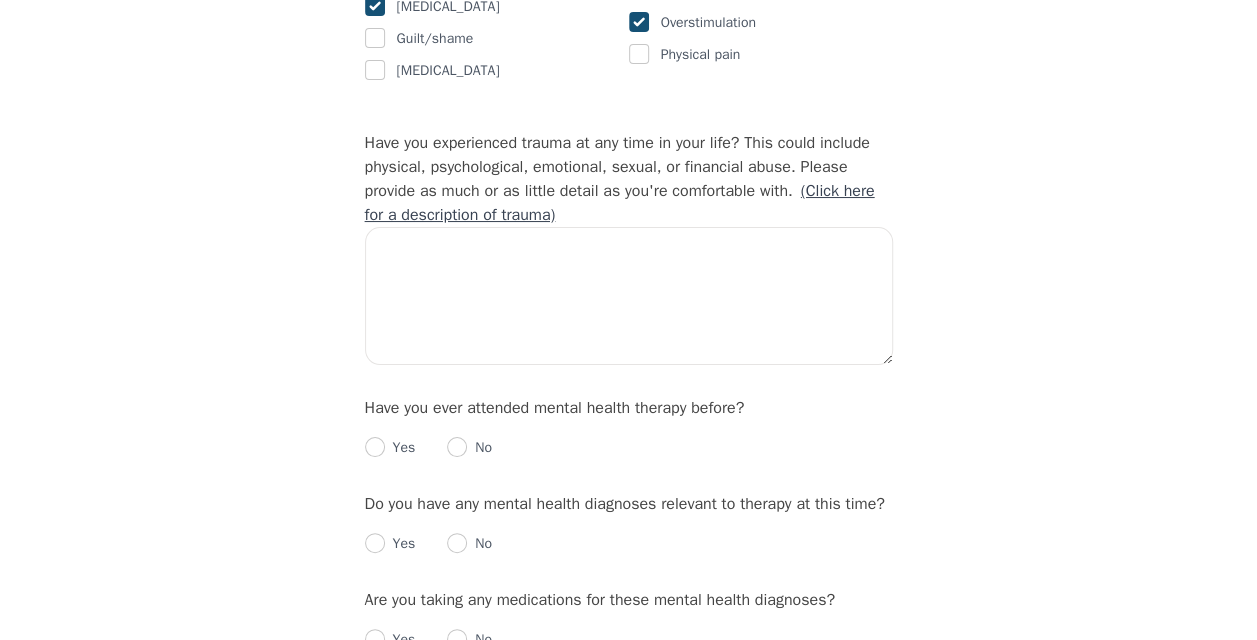 scroll, scrollTop: 1807, scrollLeft: 0, axis: vertical 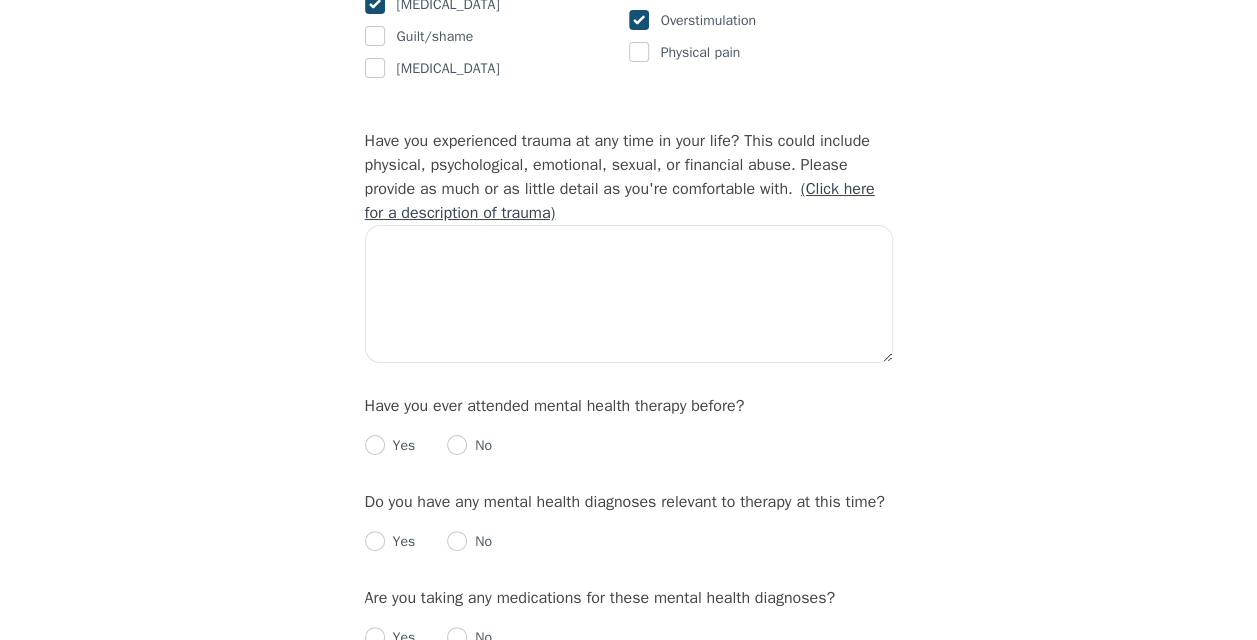 click on "Have you experienced trauma at any time in your life? This could include physical, psychological, emotional, sexual, or financial abuse. Please provide as much or as little detail as you're comfortable with. (Click here for a description of trauma)" at bounding box center (629, 249) 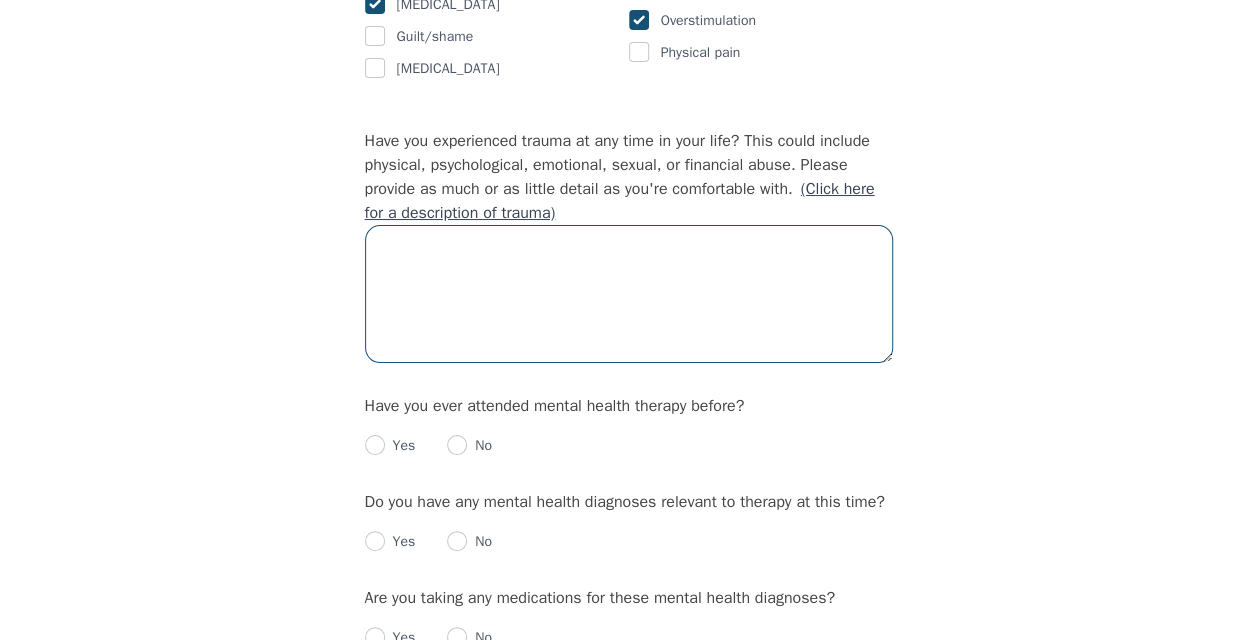click at bounding box center (629, 294) 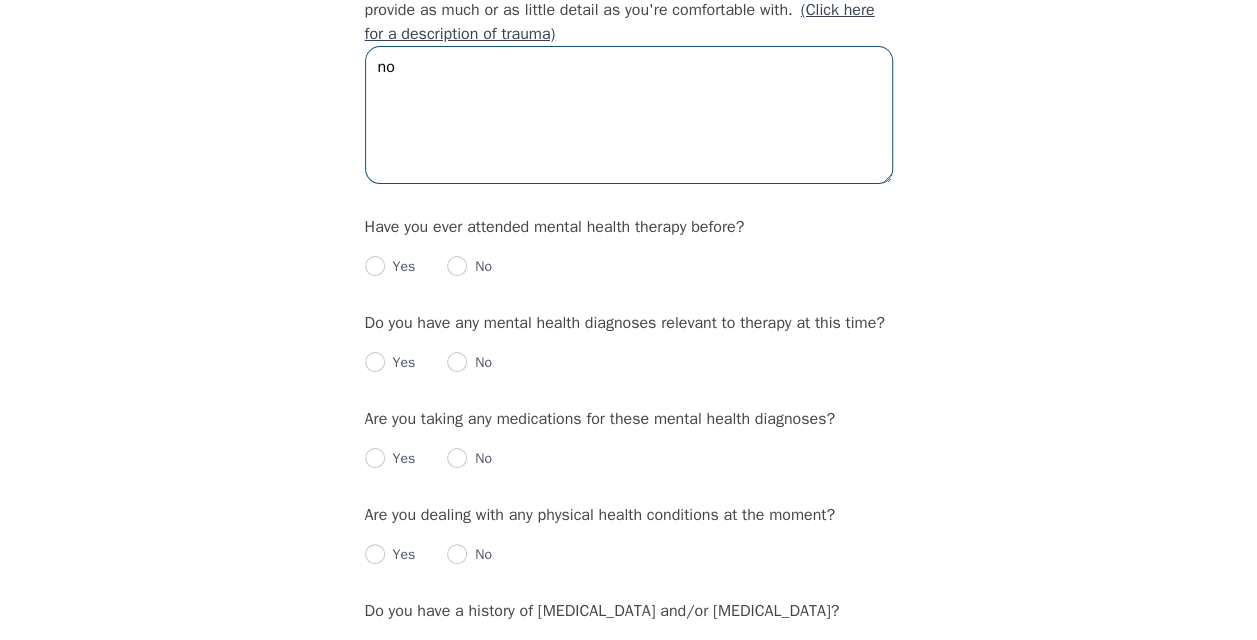 scroll, scrollTop: 1988, scrollLeft: 0, axis: vertical 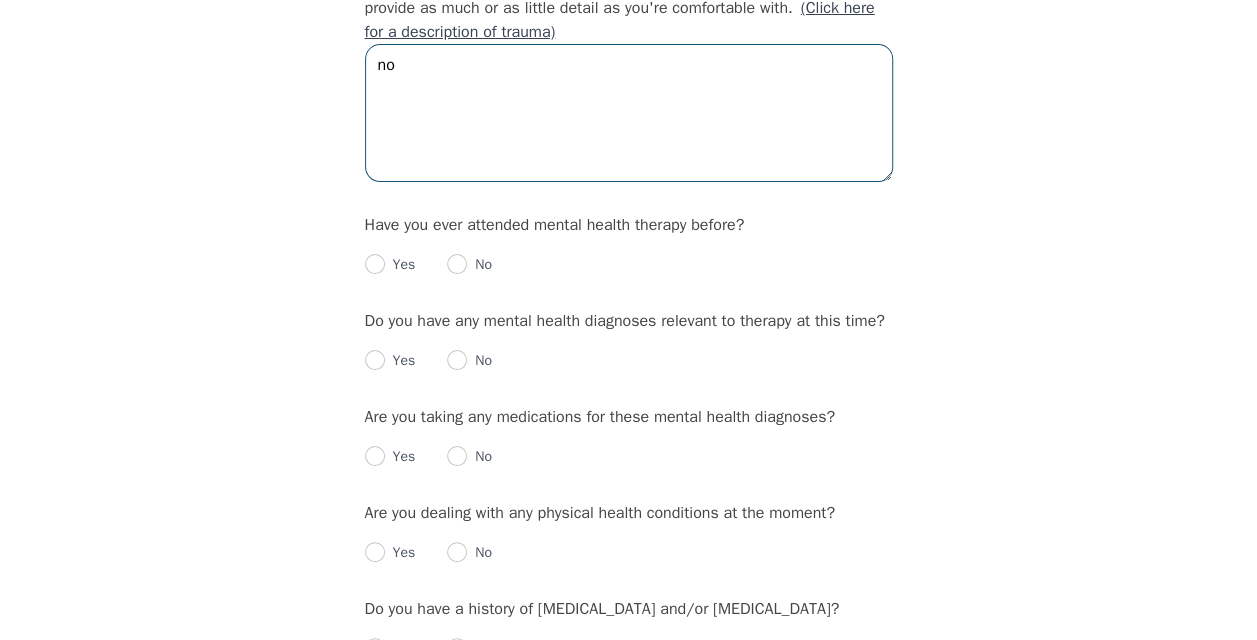 type on "no" 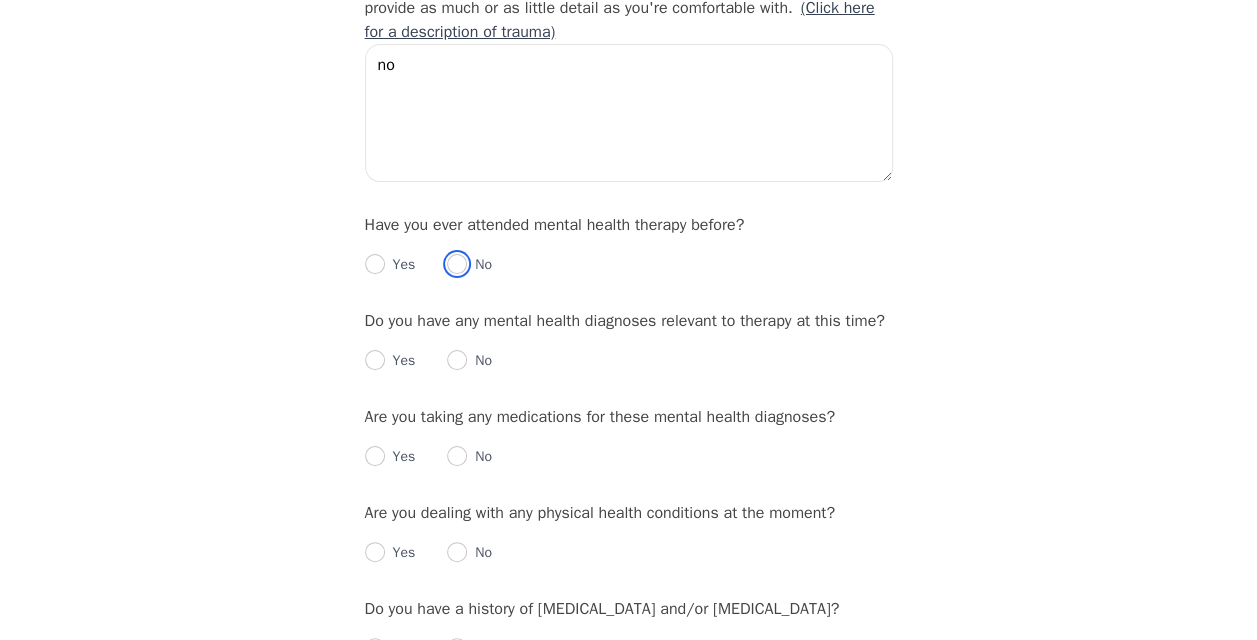 click at bounding box center [457, 264] 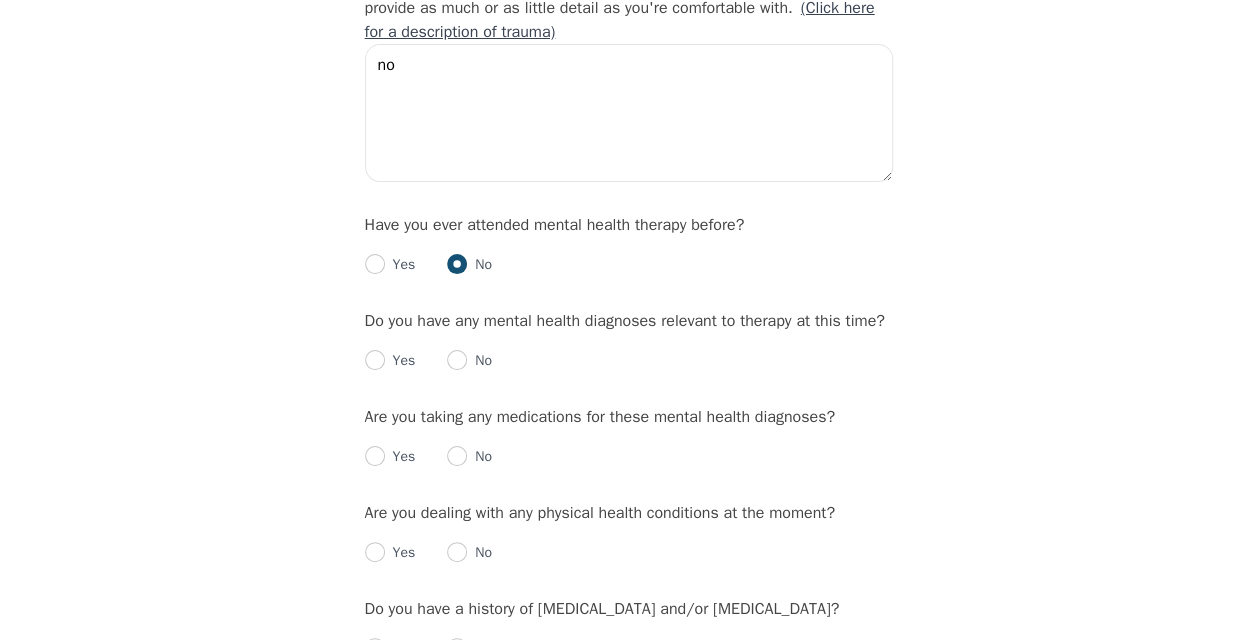 radio on "true" 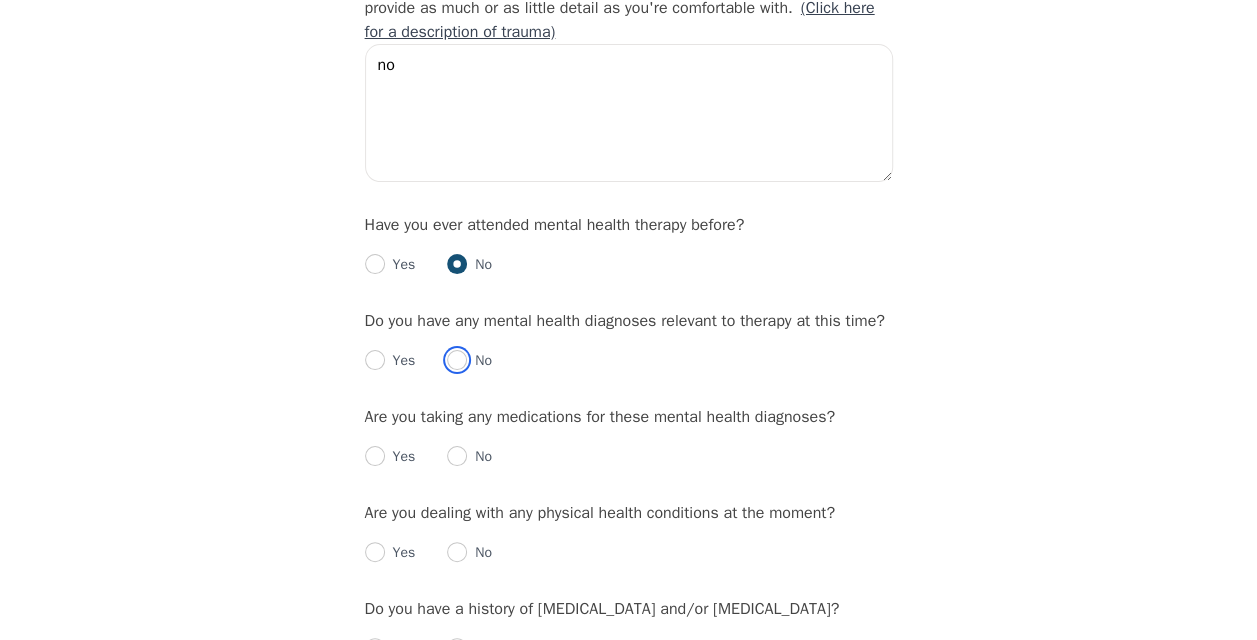 click at bounding box center [457, 360] 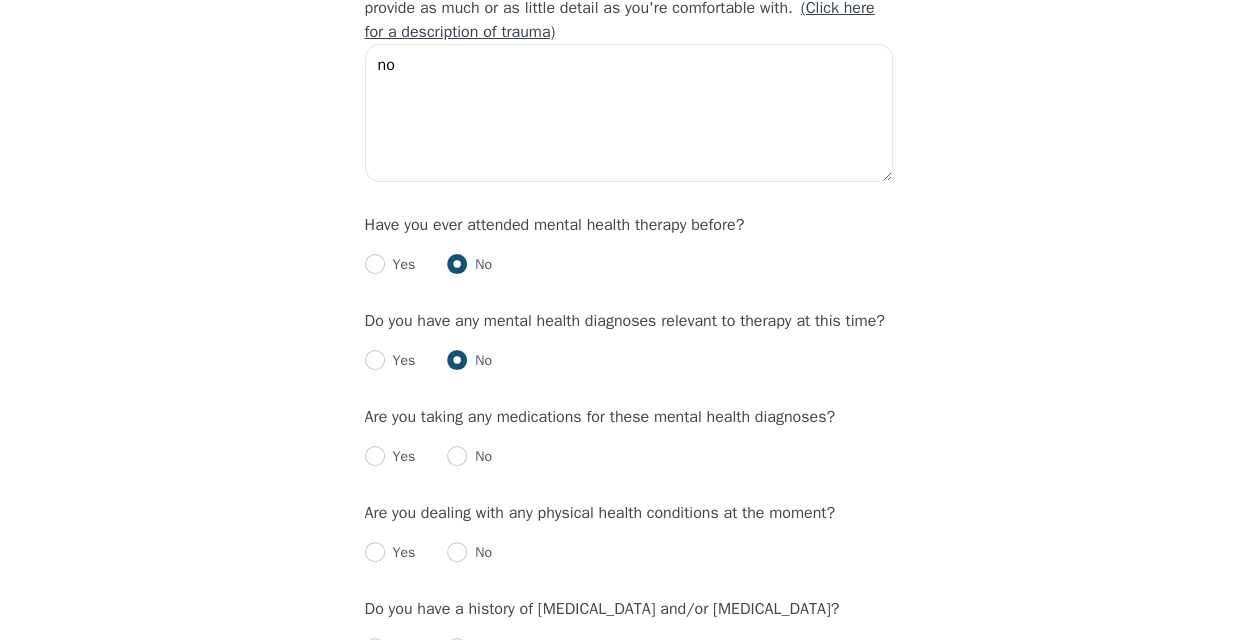 radio on "true" 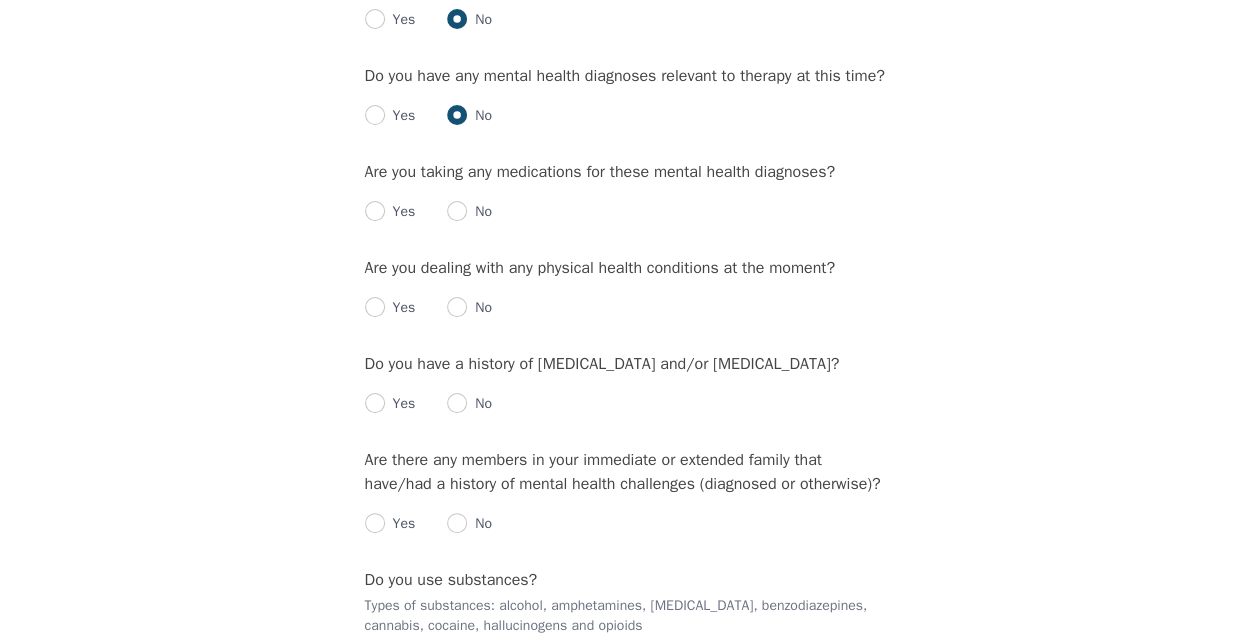 scroll, scrollTop: 2242, scrollLeft: 0, axis: vertical 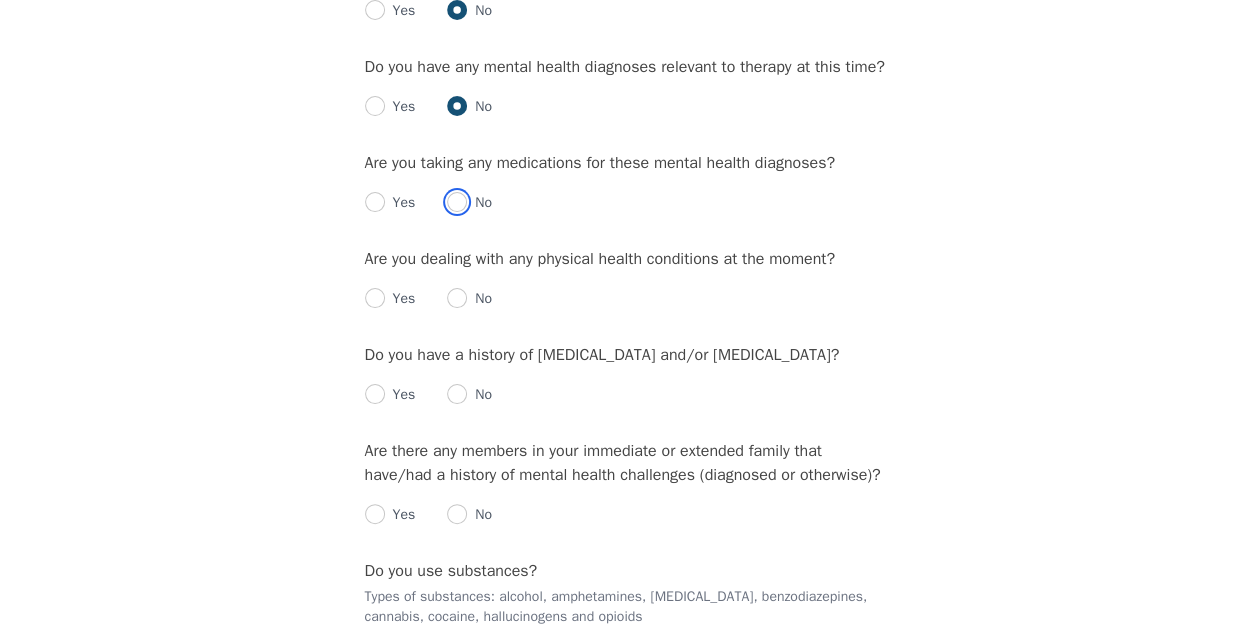 click at bounding box center (457, 202) 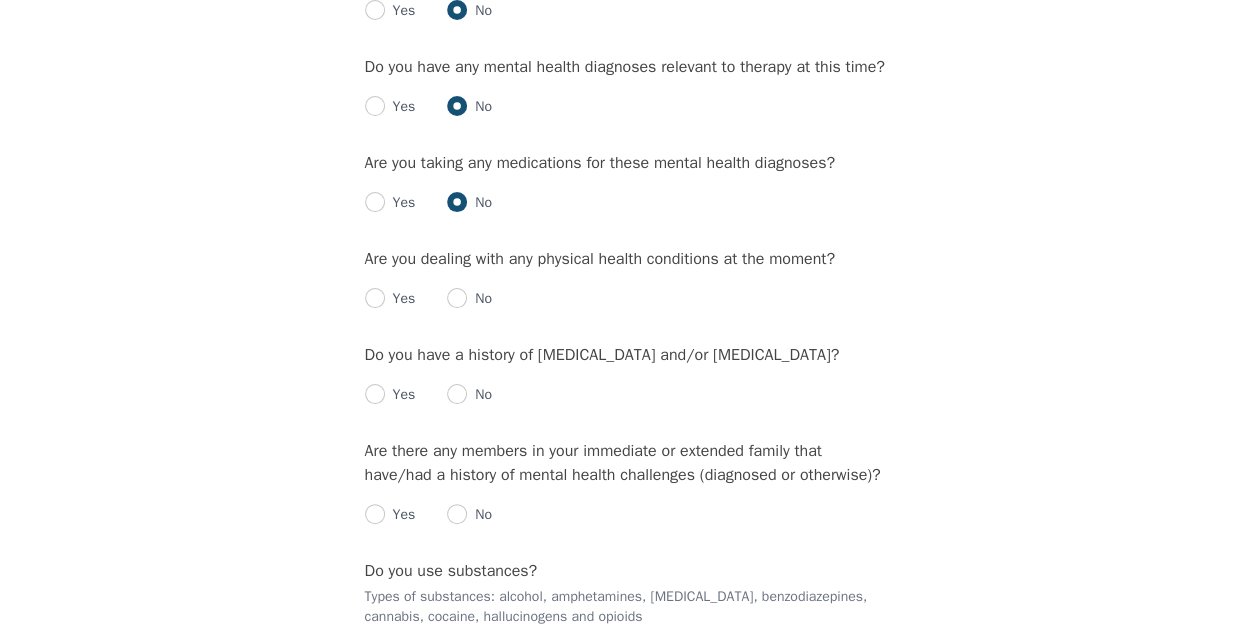radio on "true" 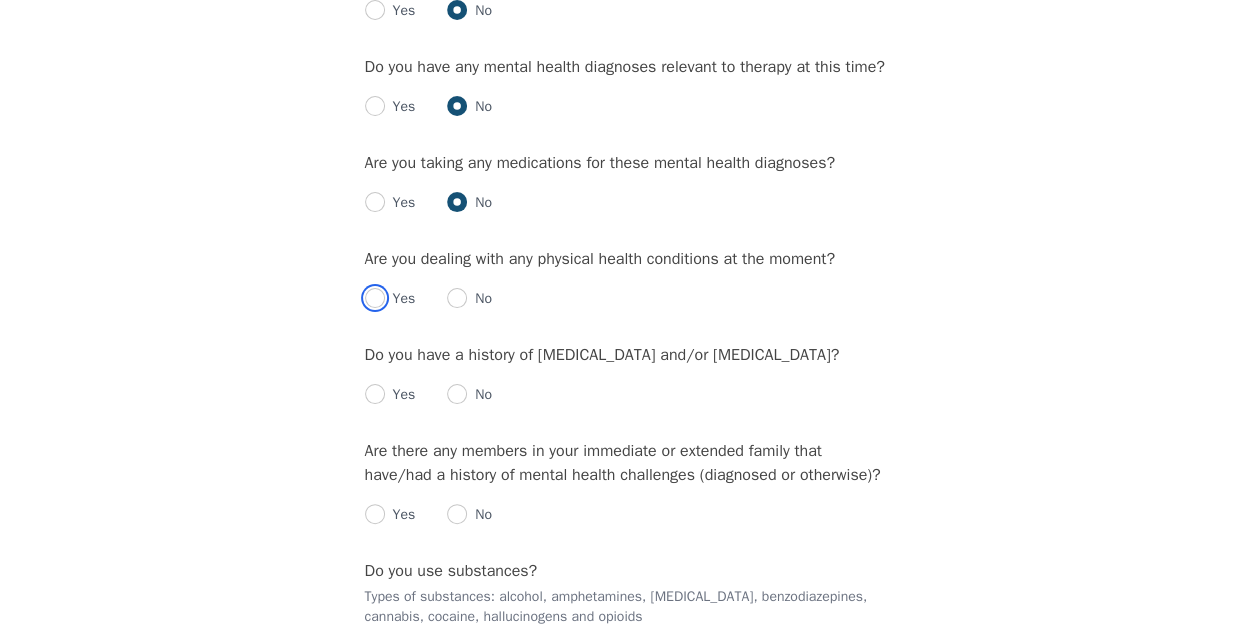 click at bounding box center (375, 298) 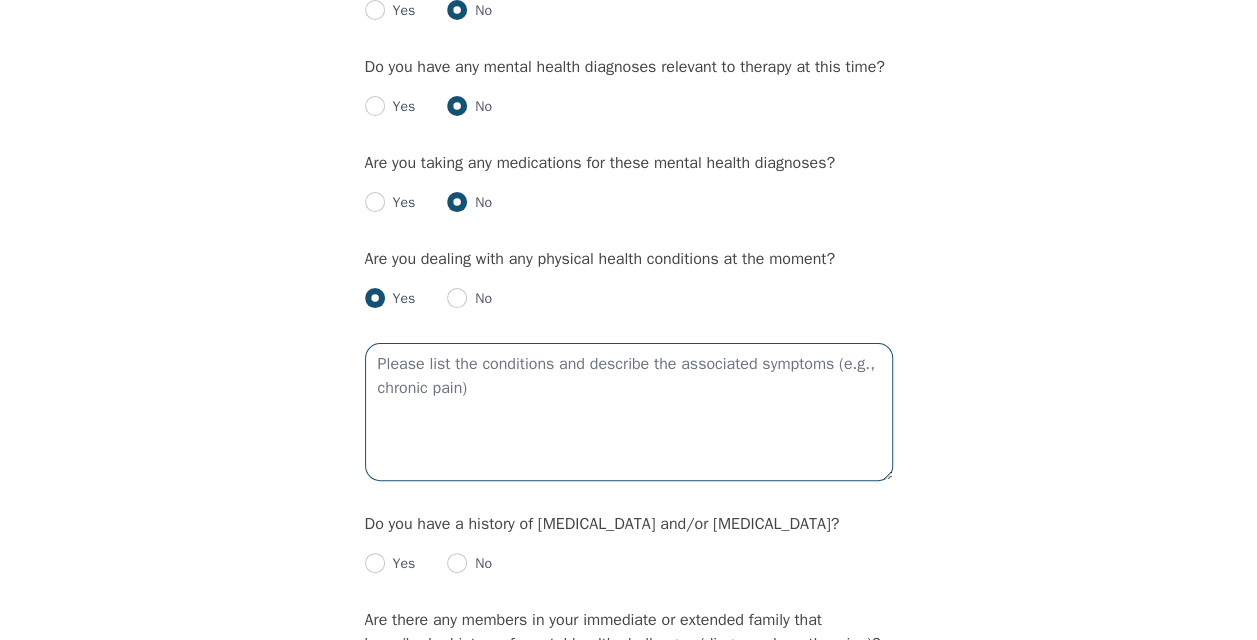 click at bounding box center [629, 412] 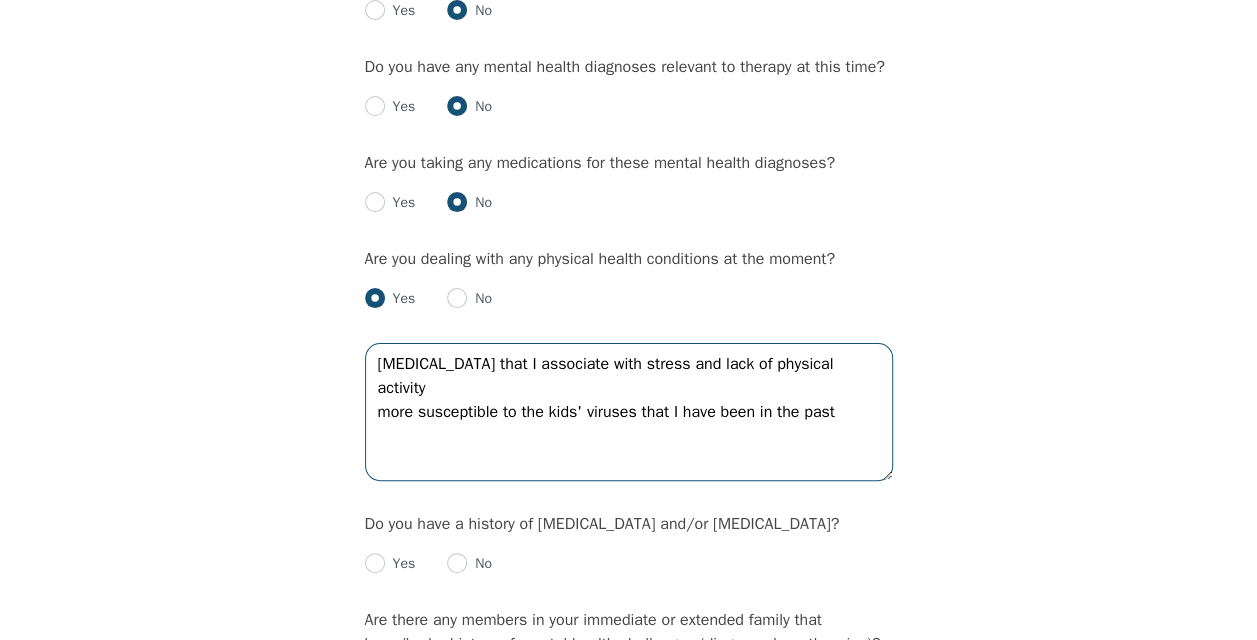 click on "[MEDICAL_DATA] that I associate with stress and lack of physical activity
more susceptible to the kids' viruses that I have been in the past" at bounding box center [629, 412] 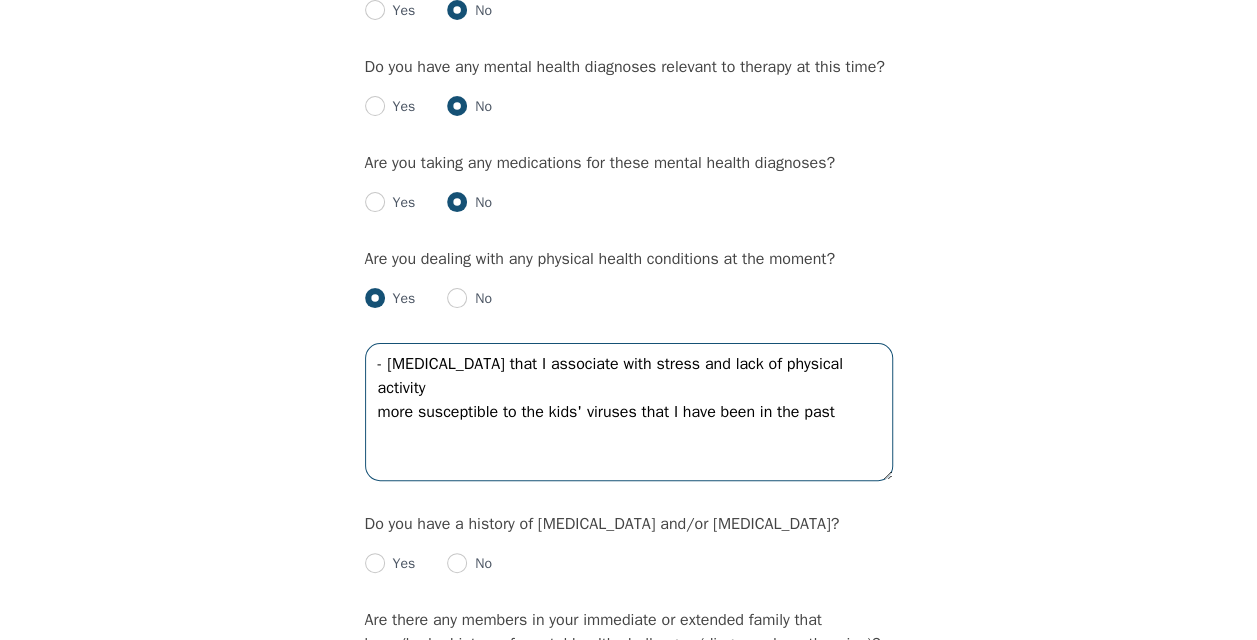 click on "- [MEDICAL_DATA] that I associate with stress and lack of physical activity
more susceptible to the kids' viruses that I have been in the past" at bounding box center [629, 412] 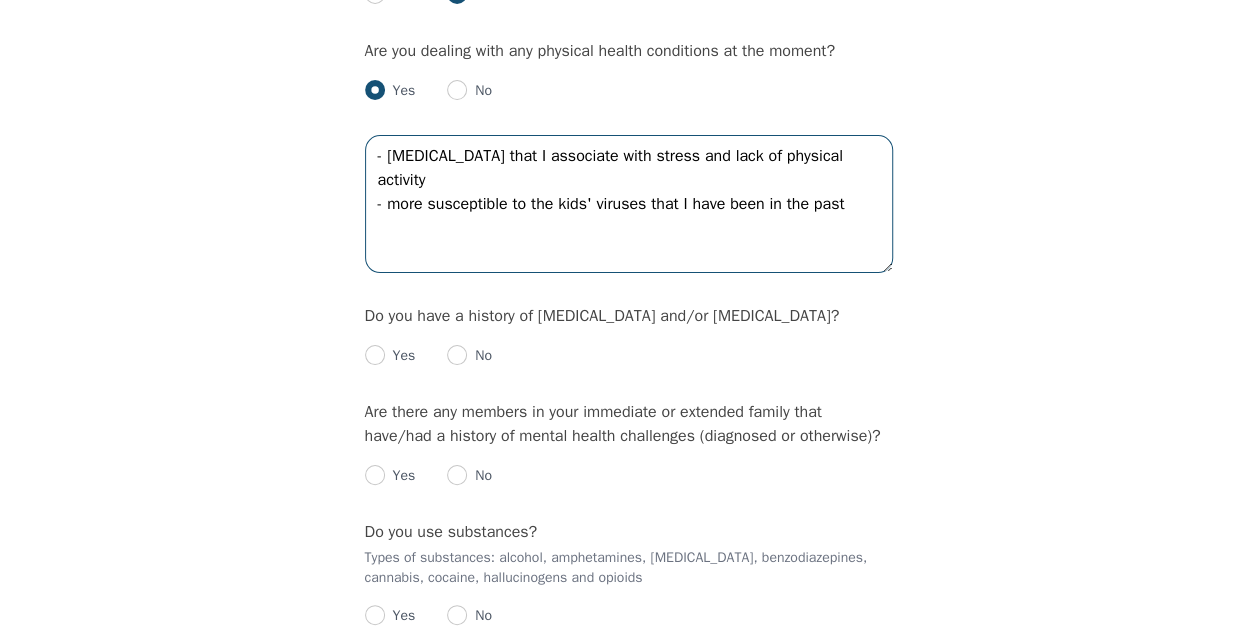 scroll, scrollTop: 2545, scrollLeft: 0, axis: vertical 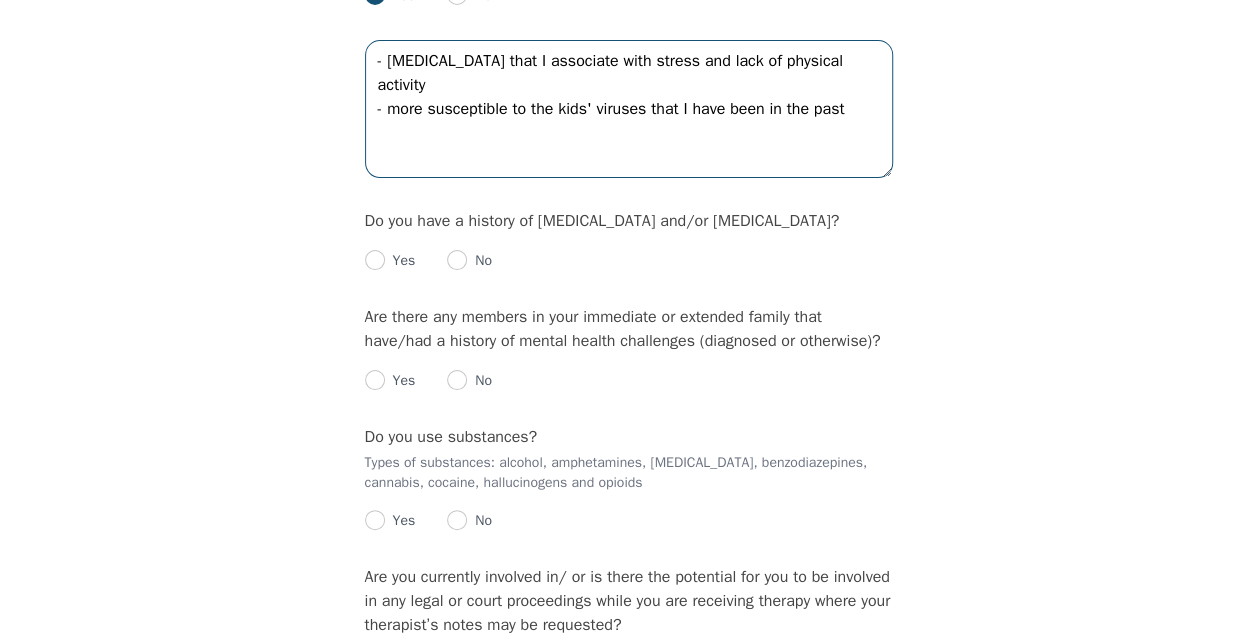 type on "- [MEDICAL_DATA] that I associate with stress and lack of physical activity
- more susceptible to the kids' viruses that I have been in the past" 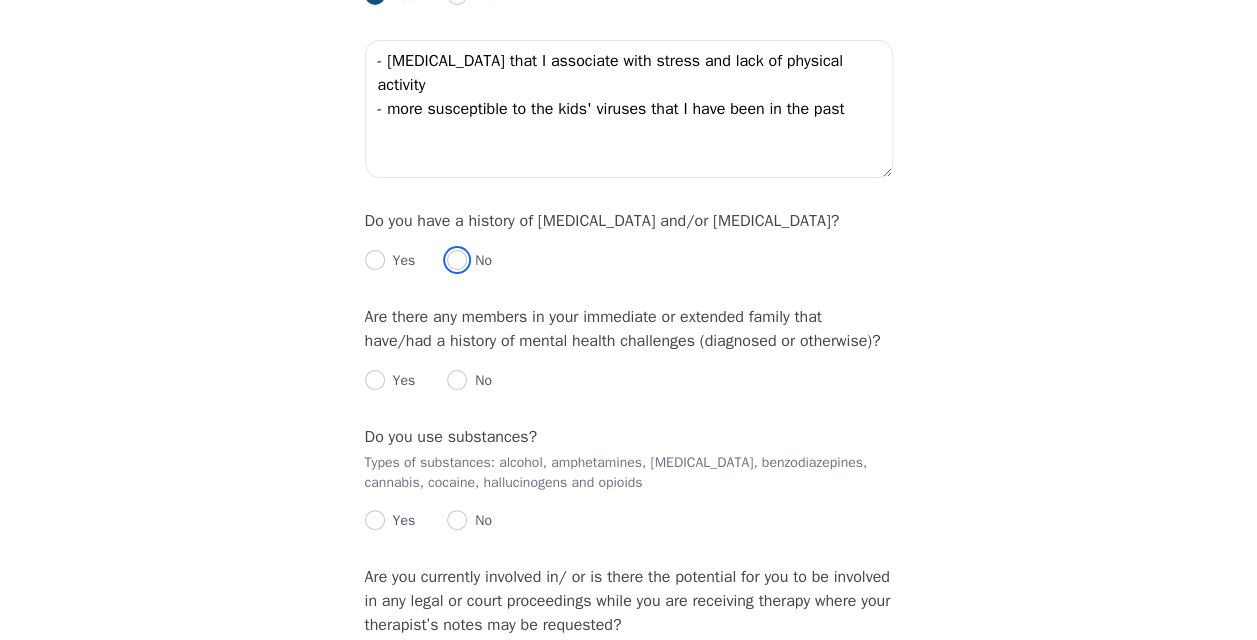 click at bounding box center (457, 260) 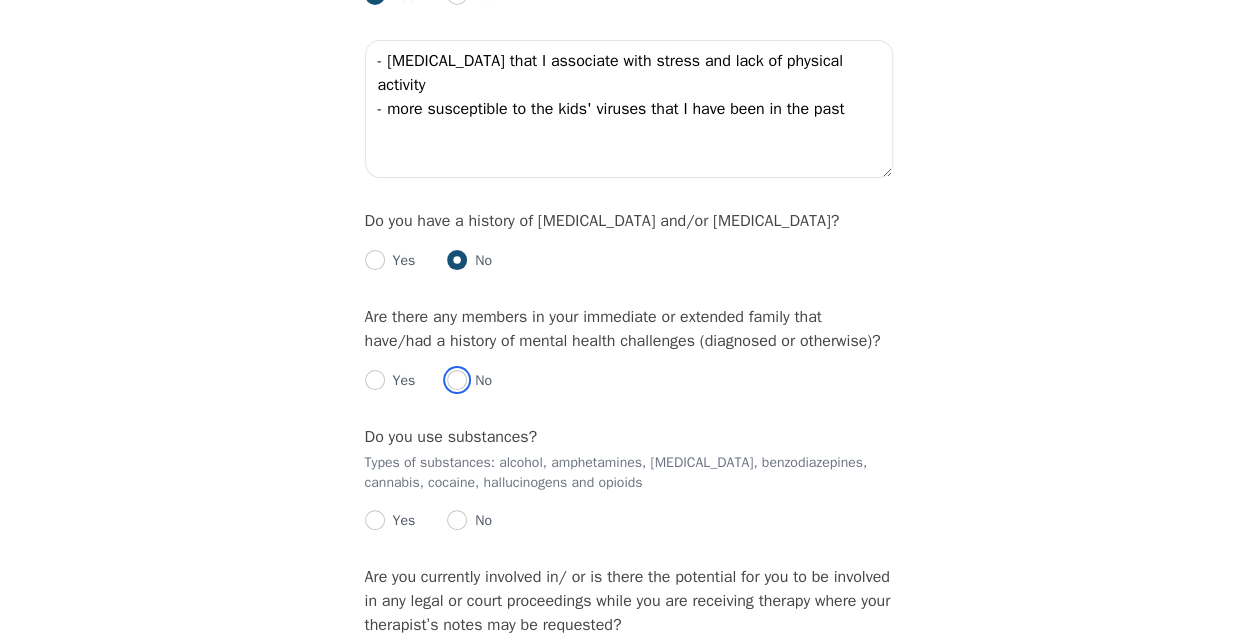 click at bounding box center [457, 380] 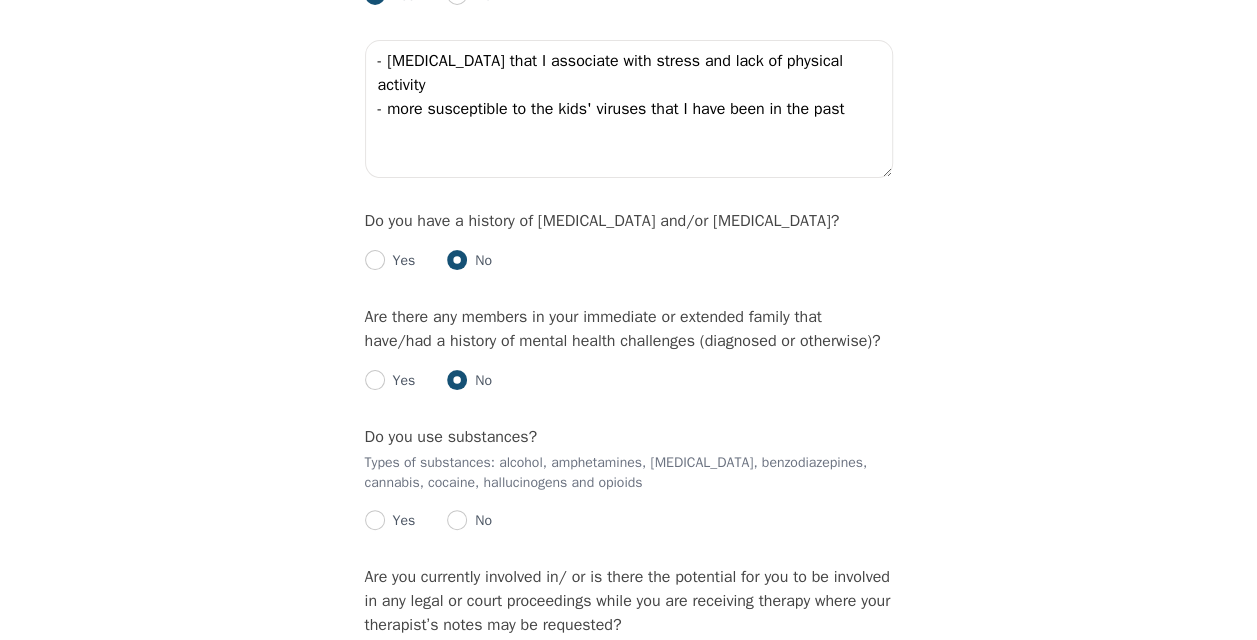 radio on "true" 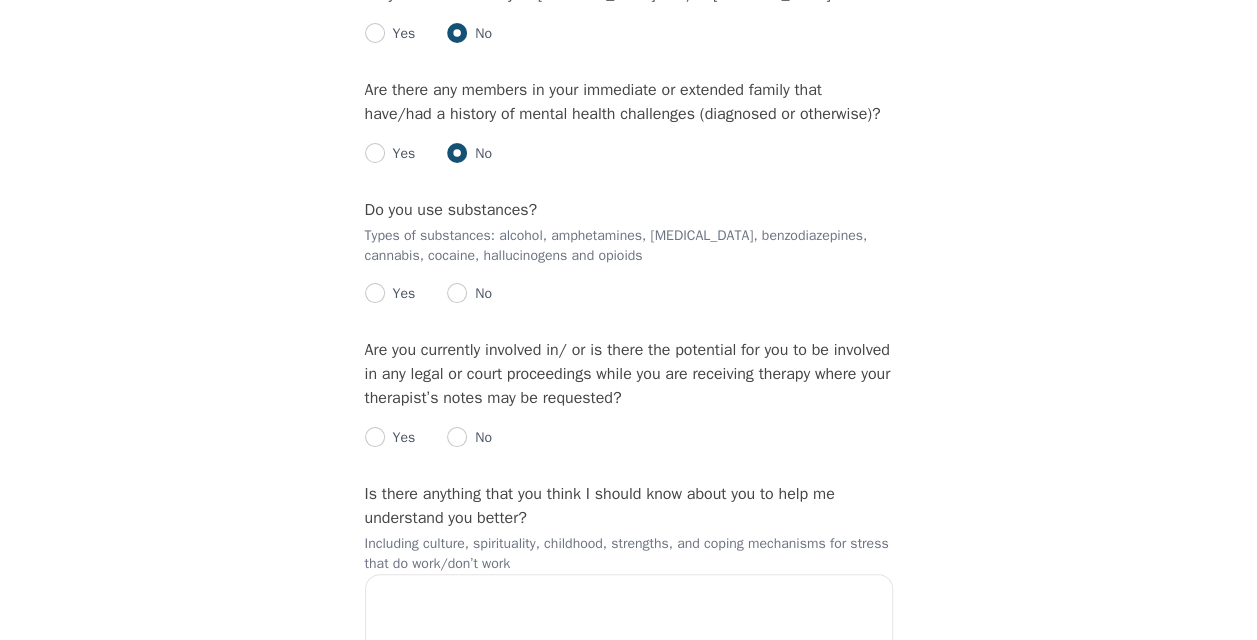scroll, scrollTop: 2789, scrollLeft: 0, axis: vertical 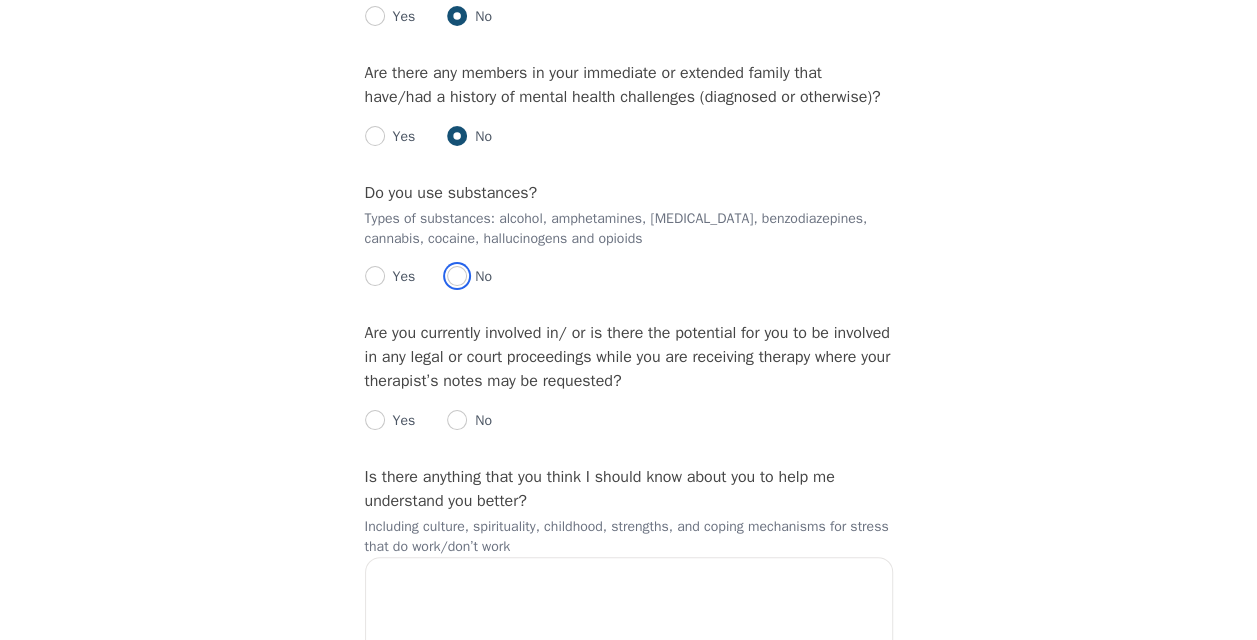 click at bounding box center [457, 276] 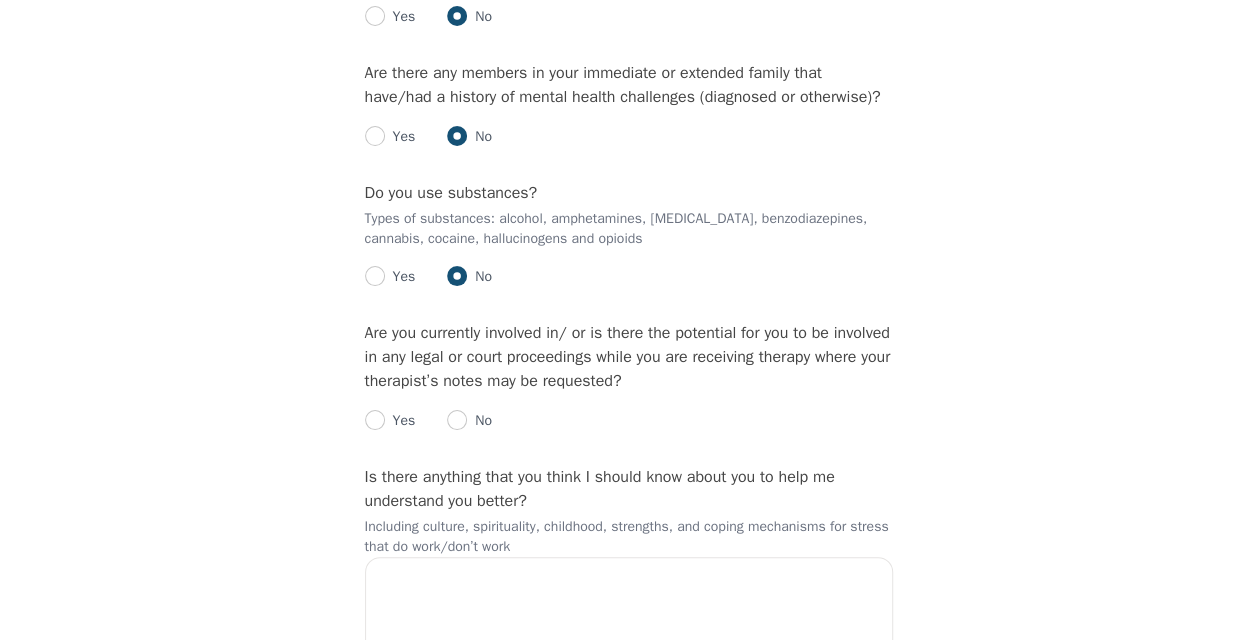 radio on "true" 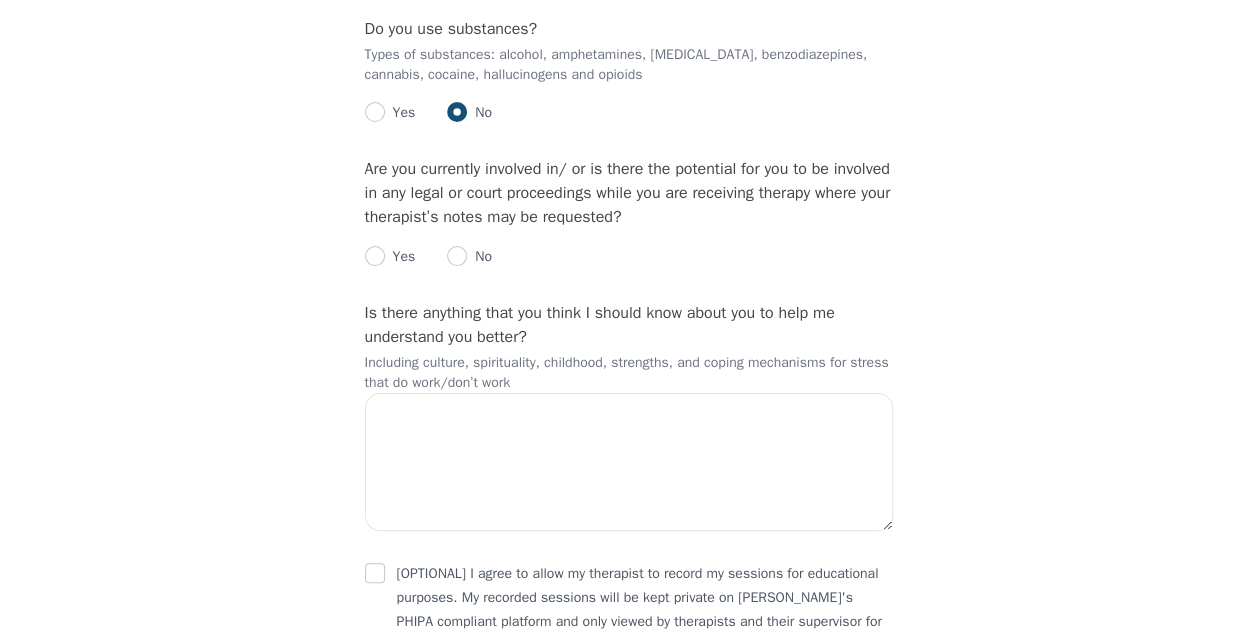 scroll, scrollTop: 2954, scrollLeft: 0, axis: vertical 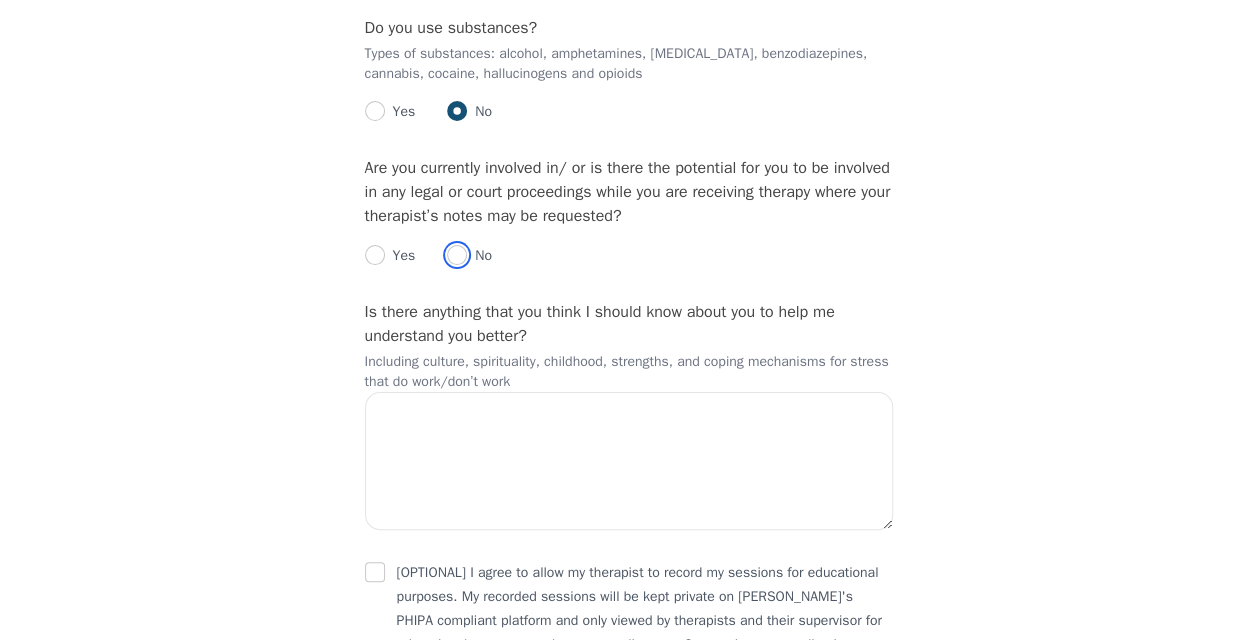 click at bounding box center (457, 255) 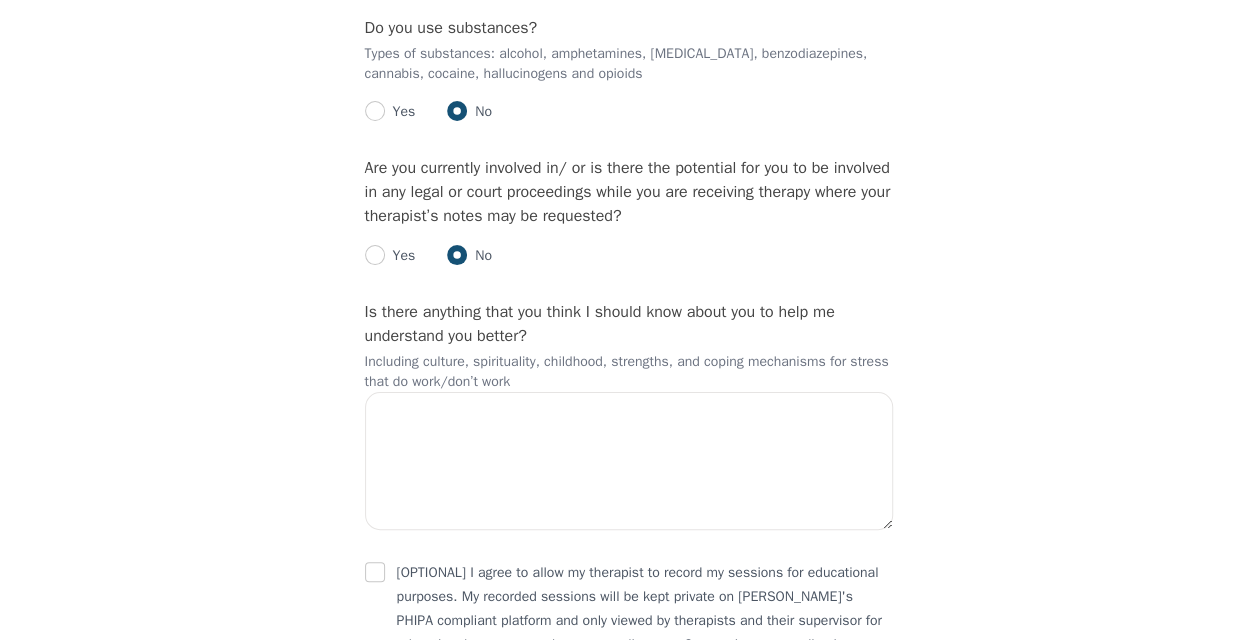 radio on "true" 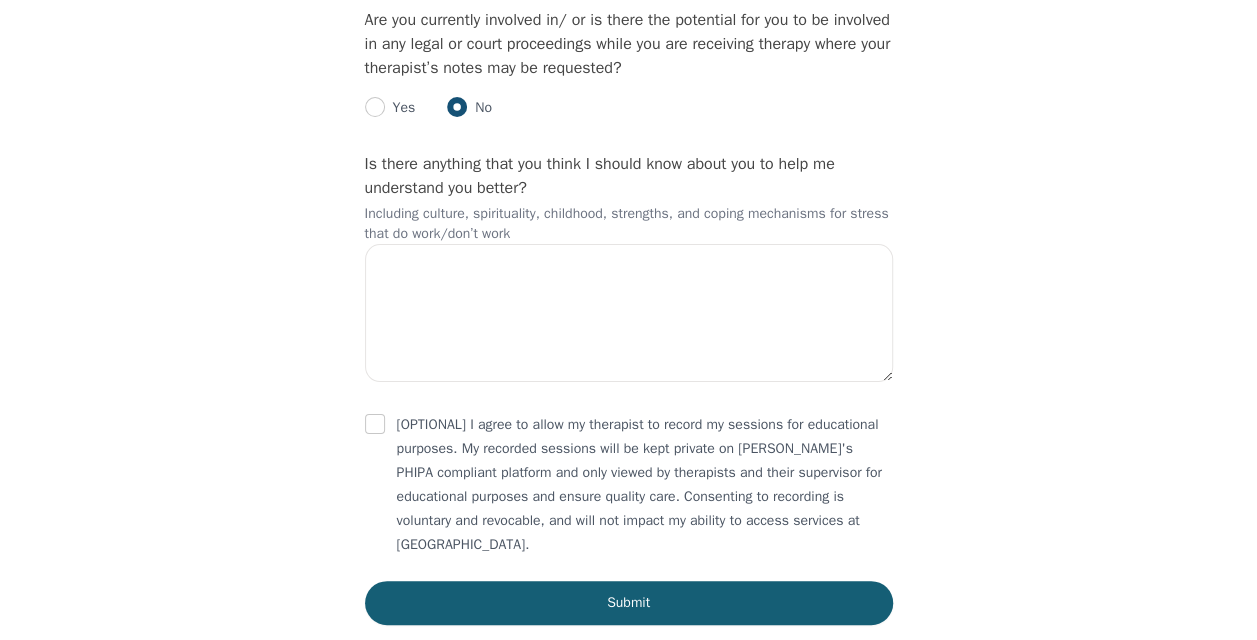 scroll, scrollTop: 3106, scrollLeft: 0, axis: vertical 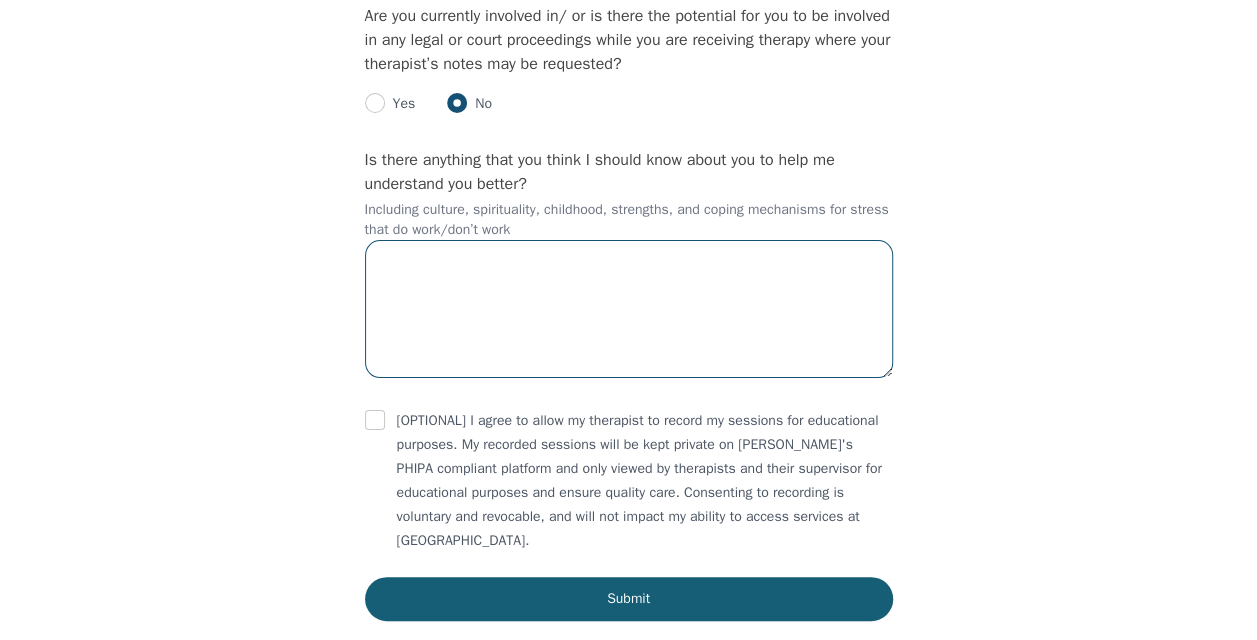 click at bounding box center (629, 309) 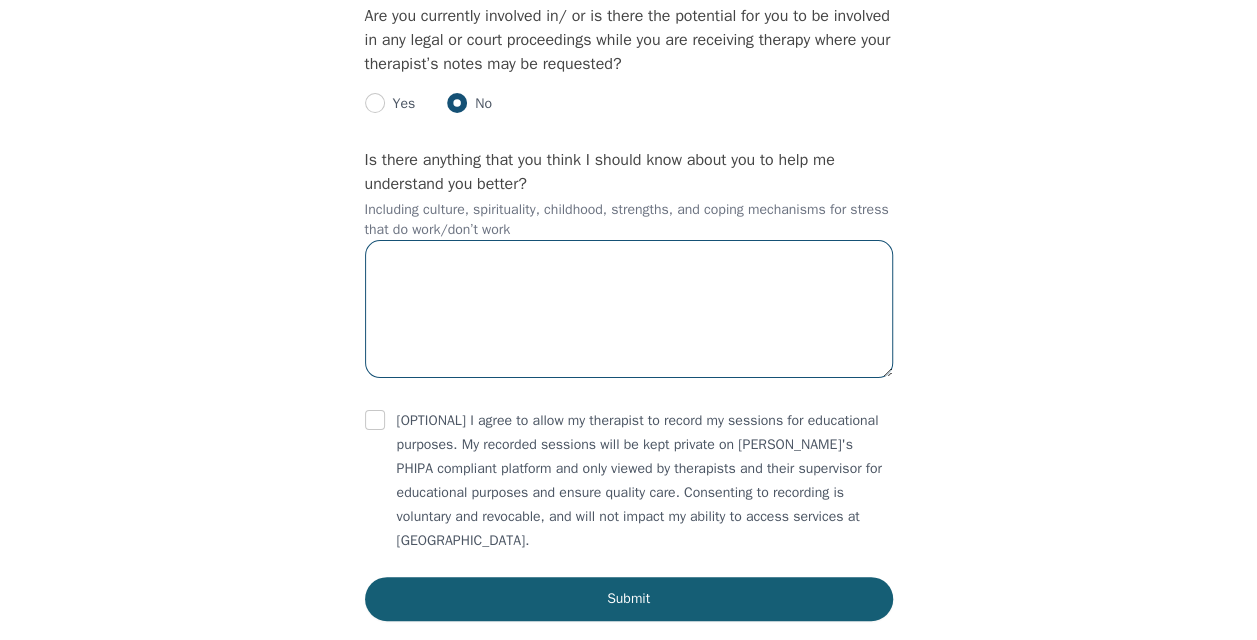 scroll, scrollTop: 3126, scrollLeft: 0, axis: vertical 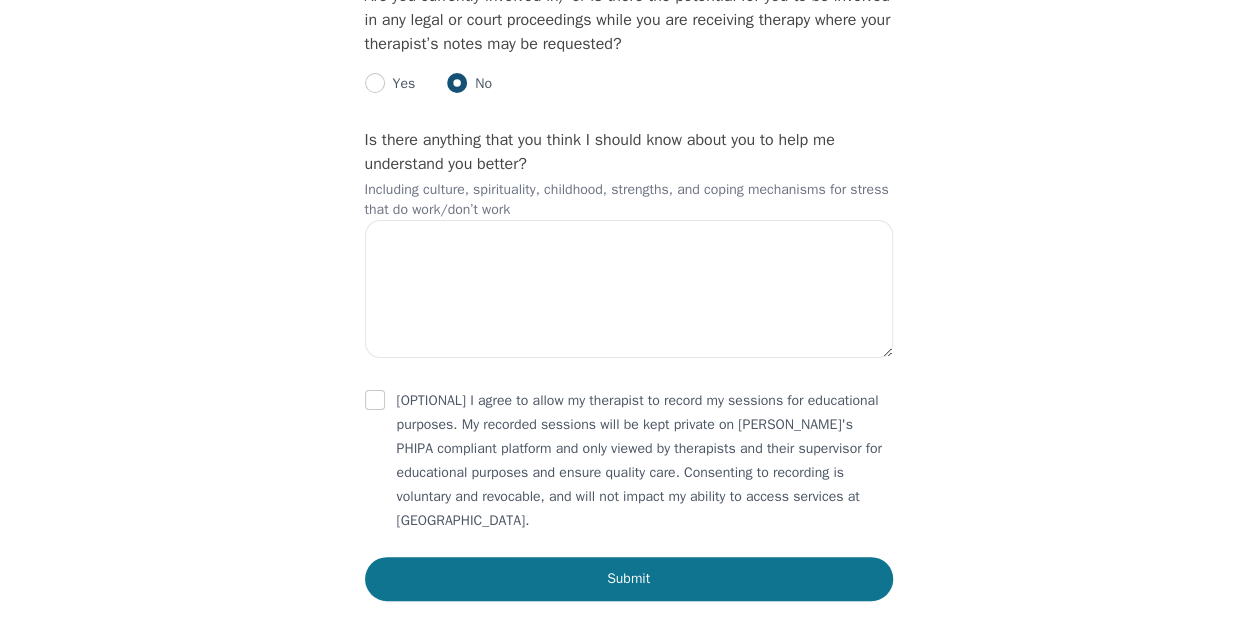 click on "Submit" at bounding box center (629, 579) 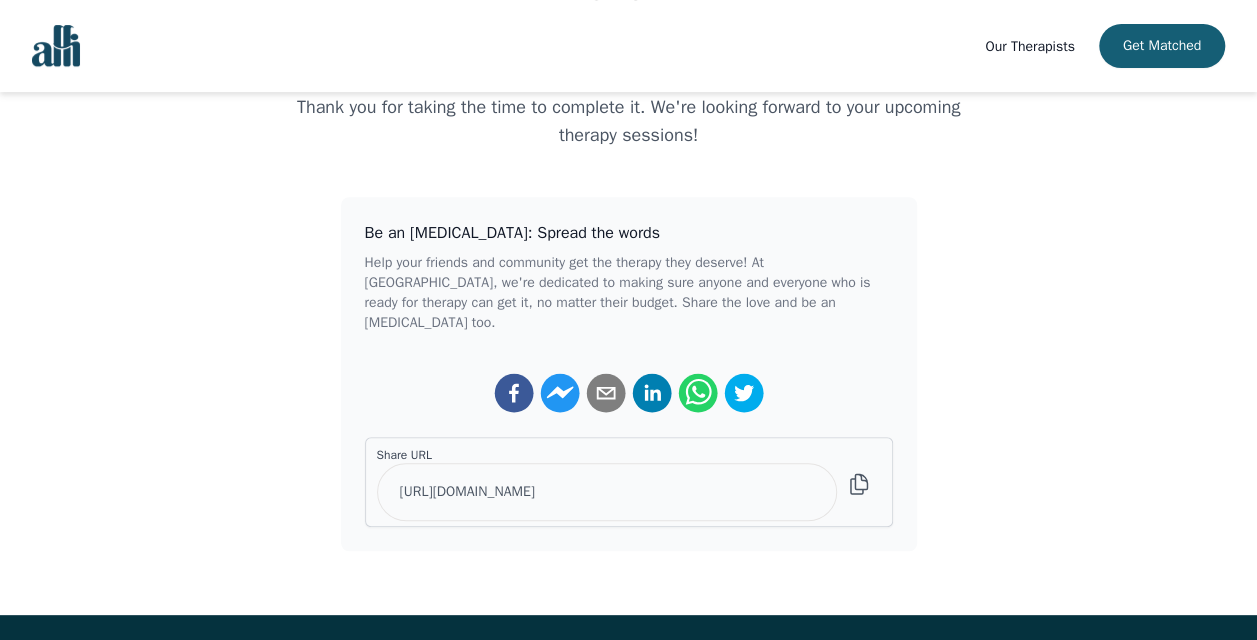 scroll, scrollTop: 349, scrollLeft: 0, axis: vertical 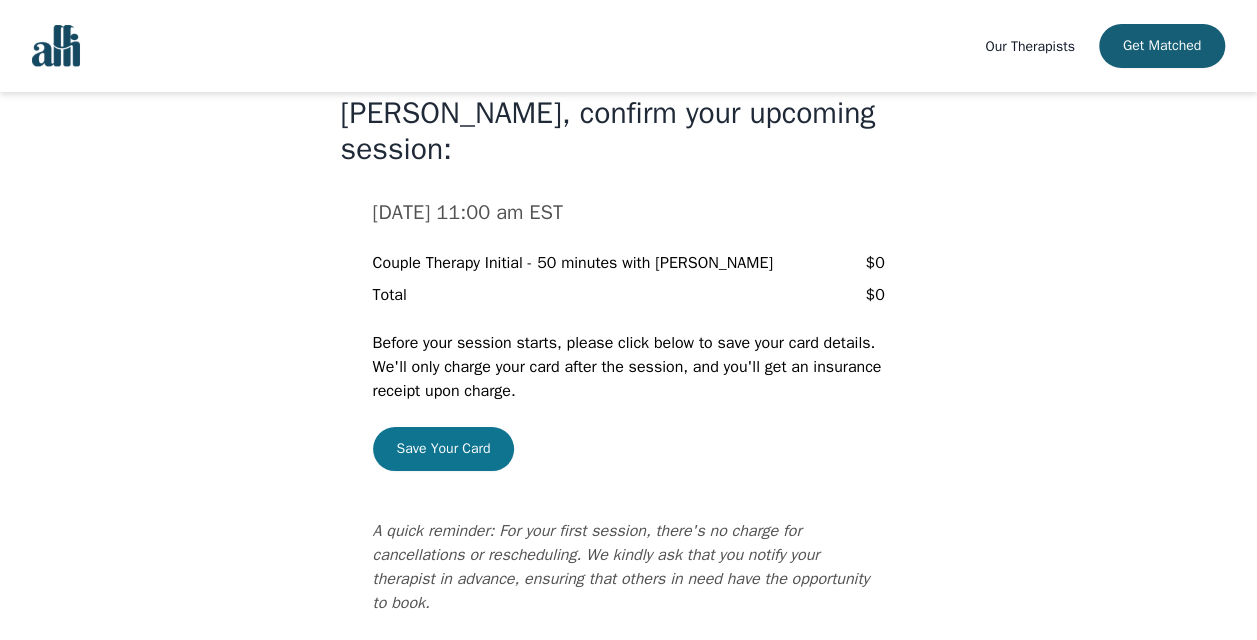 click on "Save Your Card" at bounding box center (444, 449) 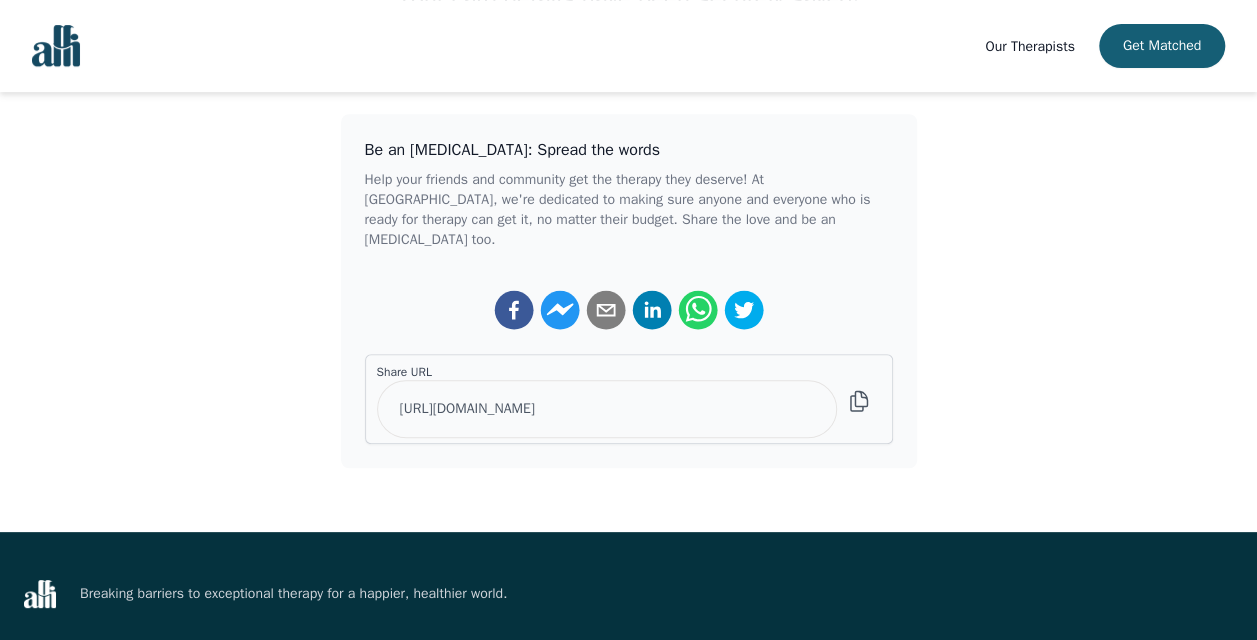 scroll, scrollTop: 0, scrollLeft: 0, axis: both 